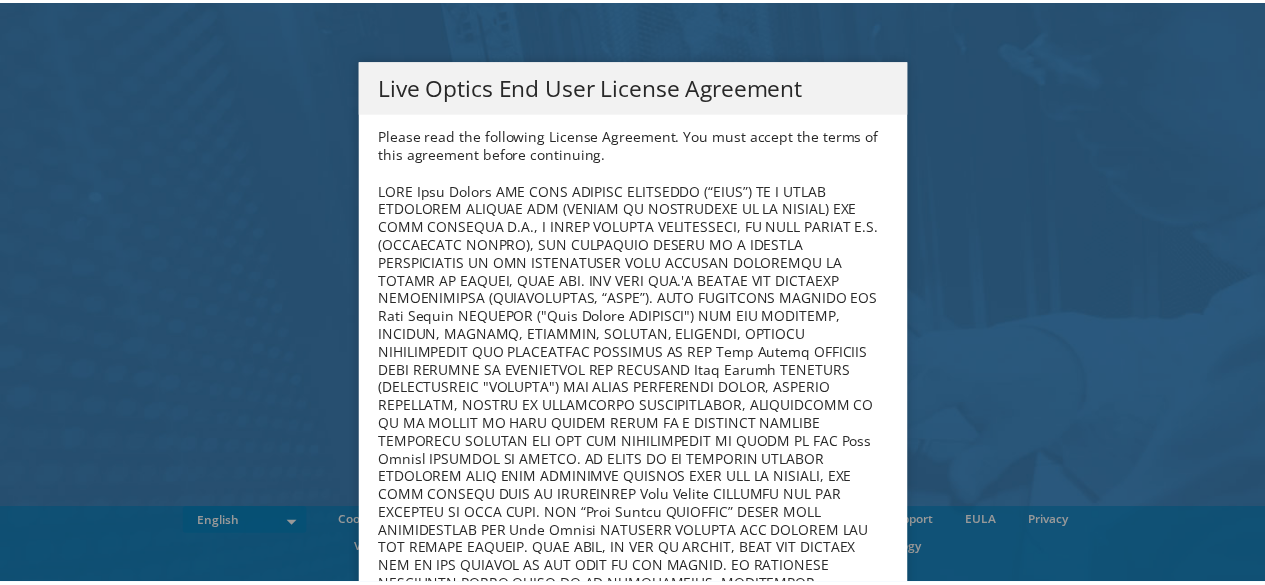 scroll, scrollTop: 0, scrollLeft: 0, axis: both 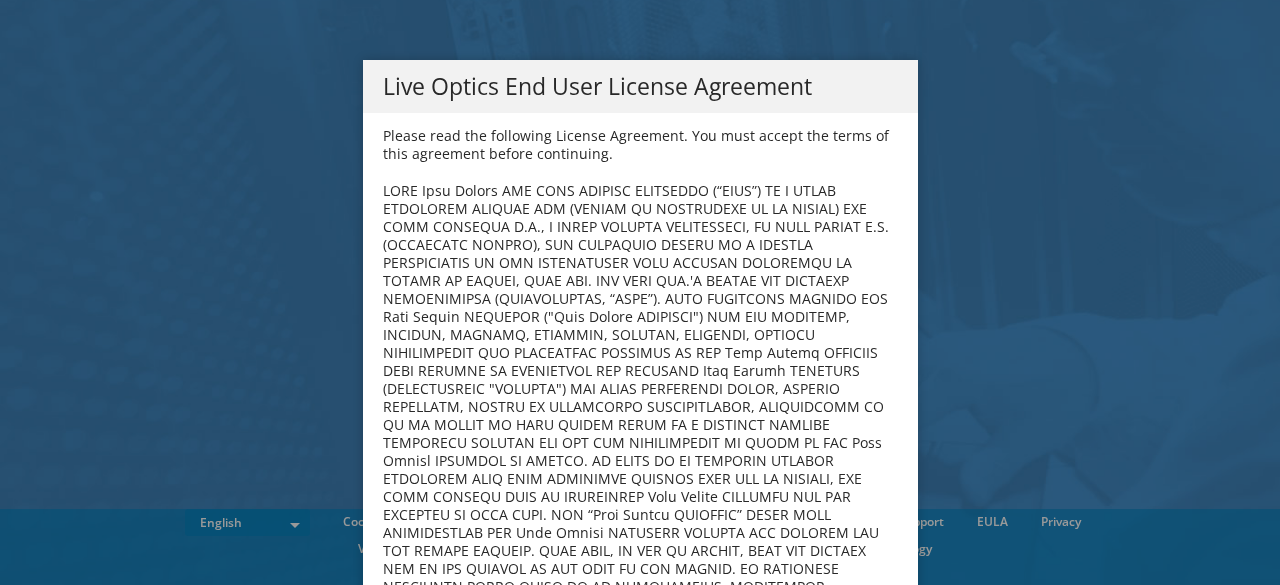 click on "Live Optics End User License Agreement
Please read the following License Agreement. You must accept the terms of this agreement before continuing.
License.
Subject to the terms, conditions and restrictions of this EULA (as a condition to the grant below), Dell hereby grants you a limited, personal, nonexclusive, nontransferable, nonassignable license, without rights to sublicense, to install or have installed, display and use the Live Optics Software (in object code form only) solely for internal purposes, only on as many computers, devices and/or in such configurations as expressly permitted by Dell (e.g., as set forth in the applicable Dell sales quote or invoice), or on one computer device if no other entitlement is specified, and for such period specified in a term license, or perpetually if no term is specified.
License Limitations and Conditions.
Rights Reserved." at bounding box center (640, 292) 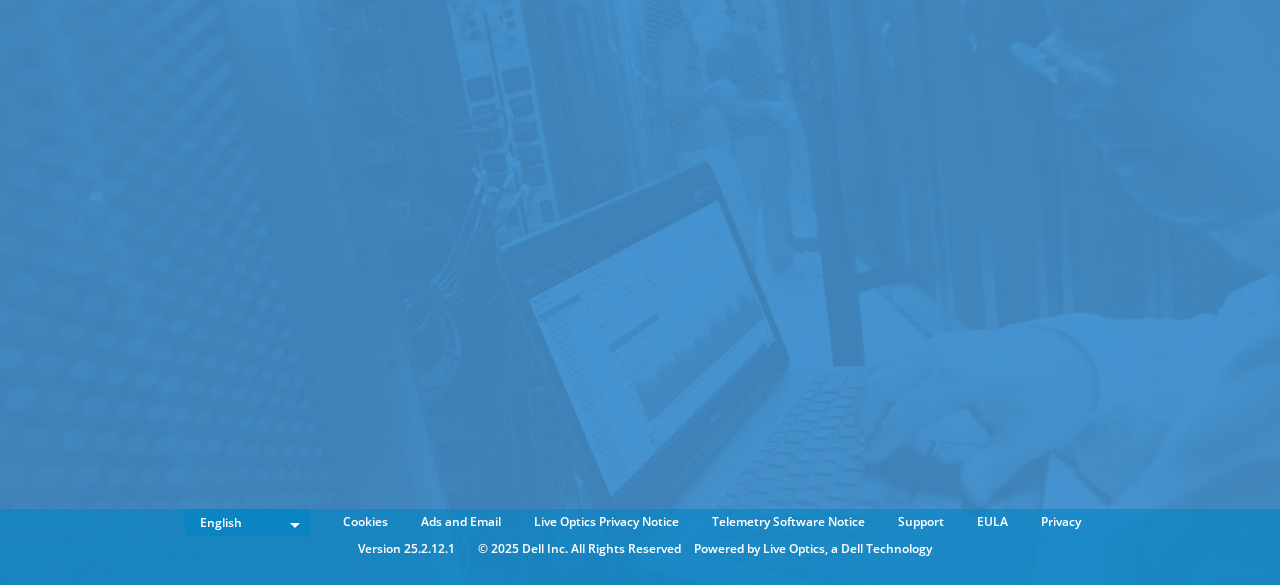 scroll, scrollTop: 0, scrollLeft: 0, axis: both 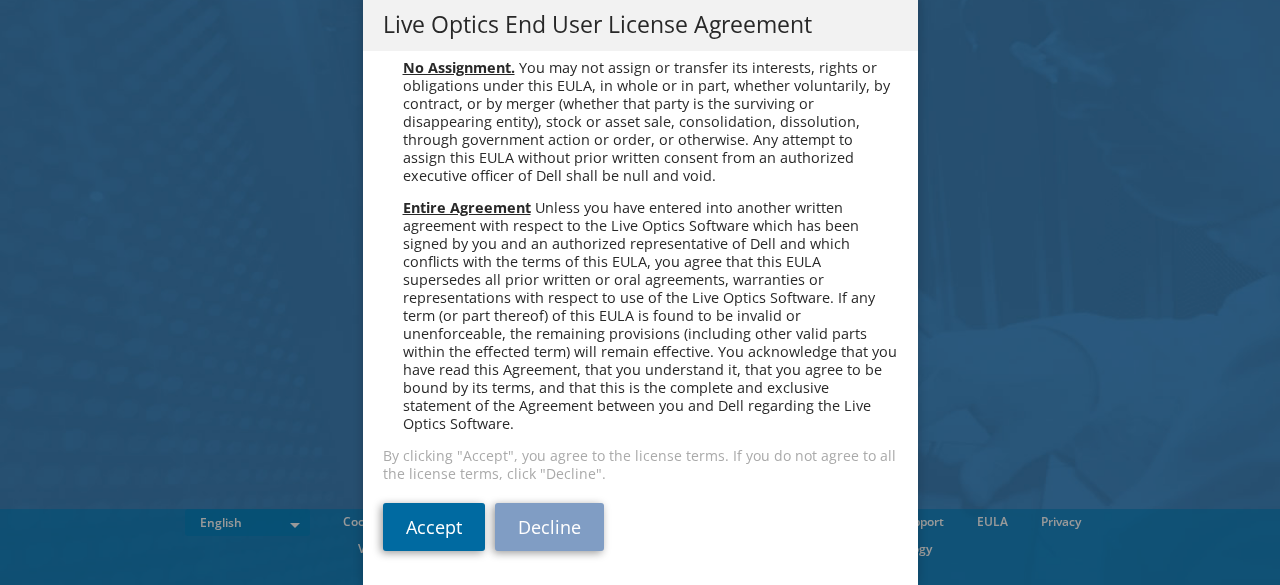 click on "Accept" at bounding box center [434, 527] 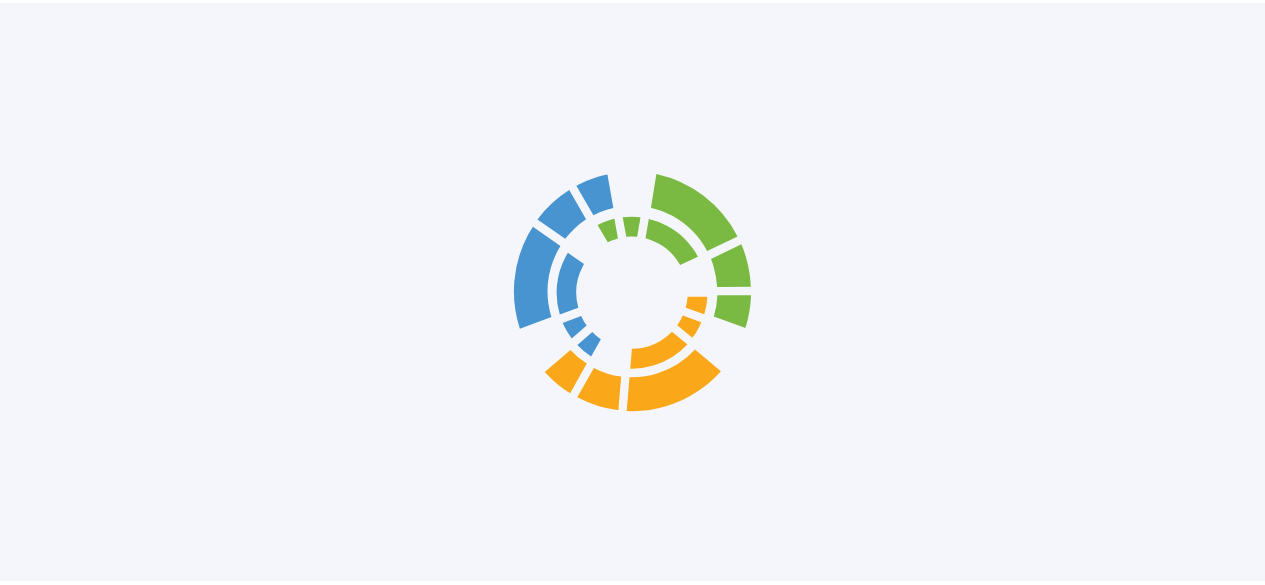 scroll, scrollTop: 0, scrollLeft: 0, axis: both 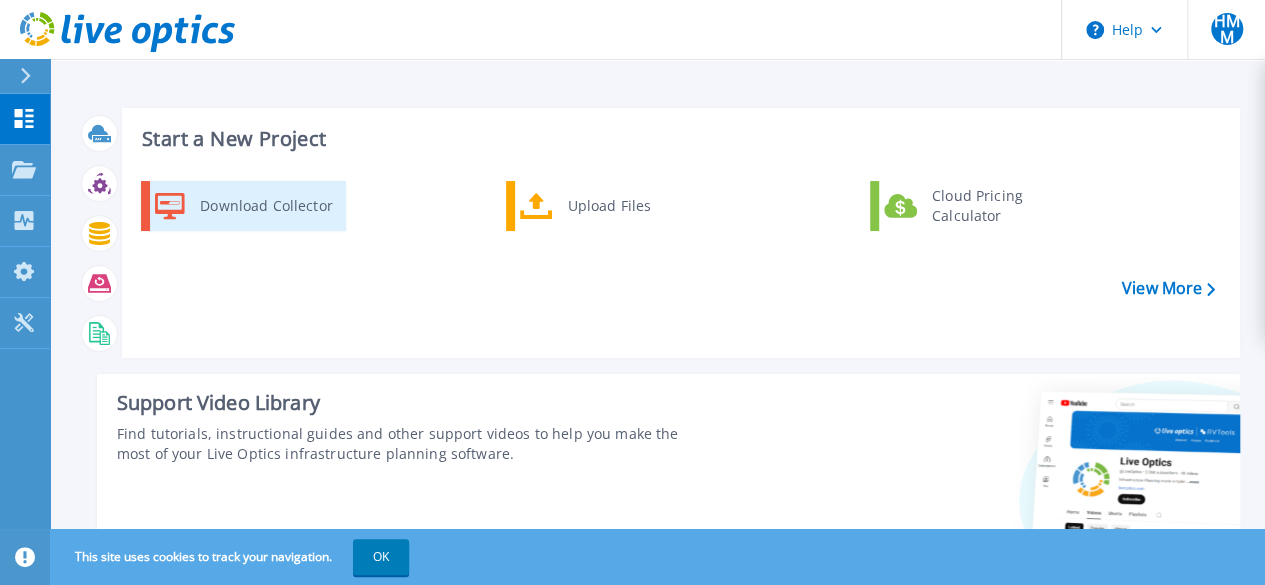 click on "Download Collector" at bounding box center [265, 206] 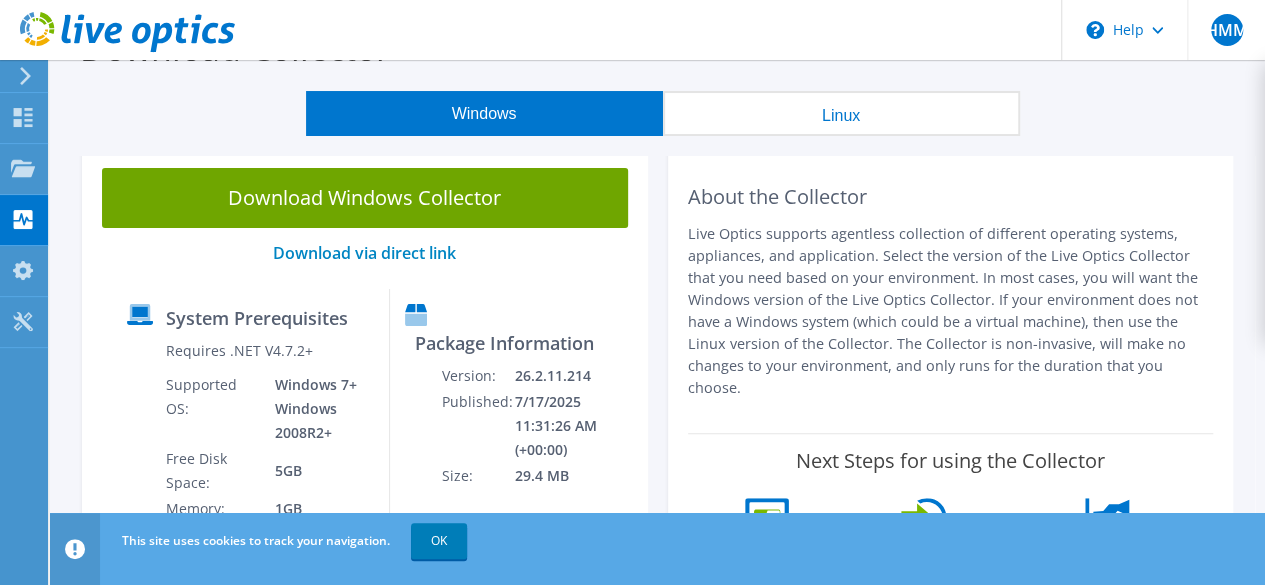 scroll, scrollTop: 0, scrollLeft: 0, axis: both 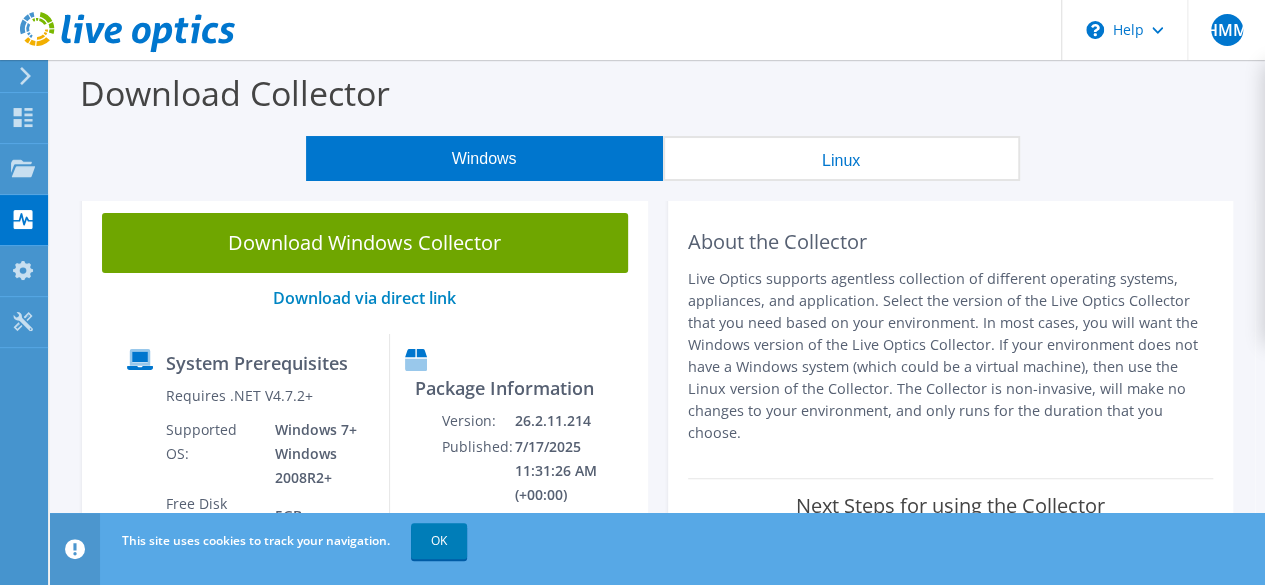 click on "Linux" at bounding box center (841, 158) 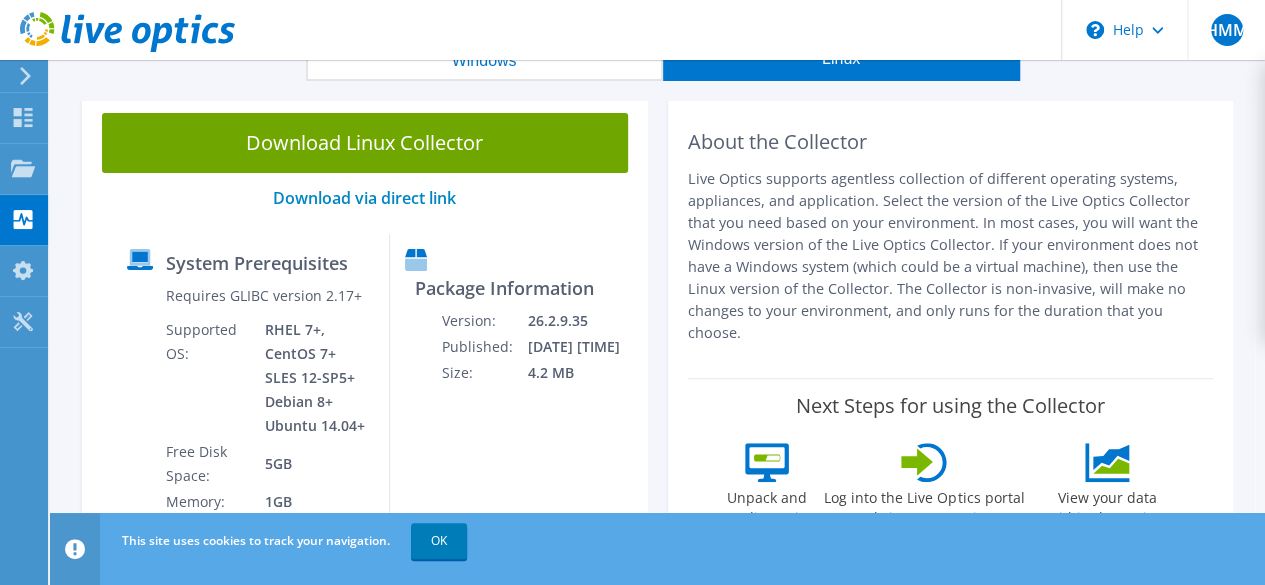 scroll, scrollTop: 200, scrollLeft: 0, axis: vertical 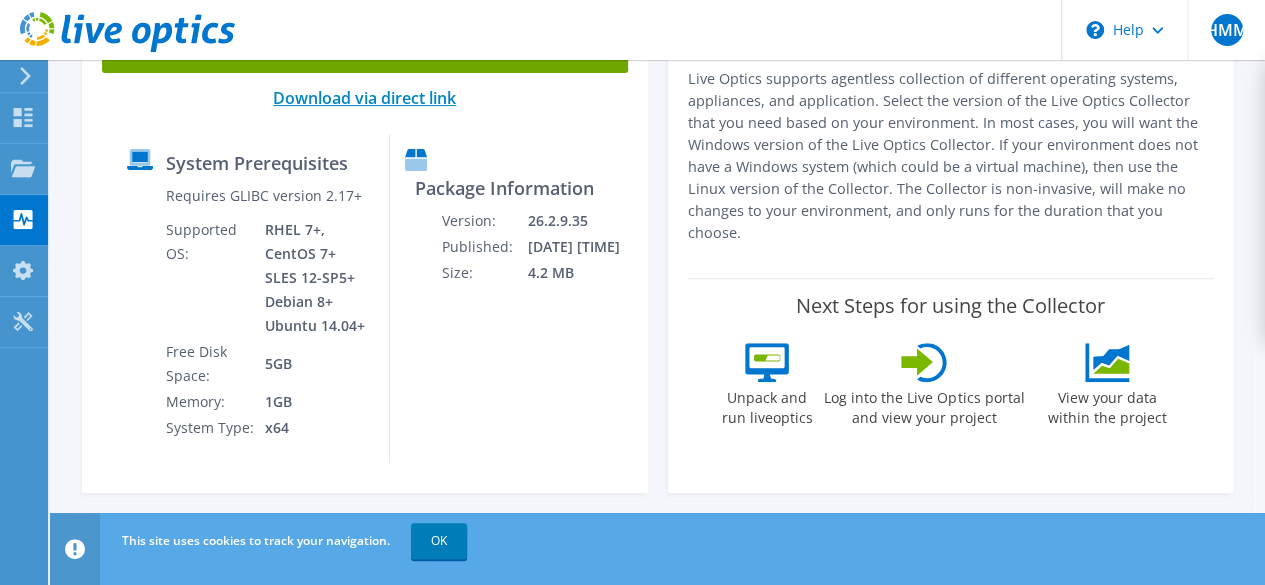 click on "Download via direct link" at bounding box center [364, 98] 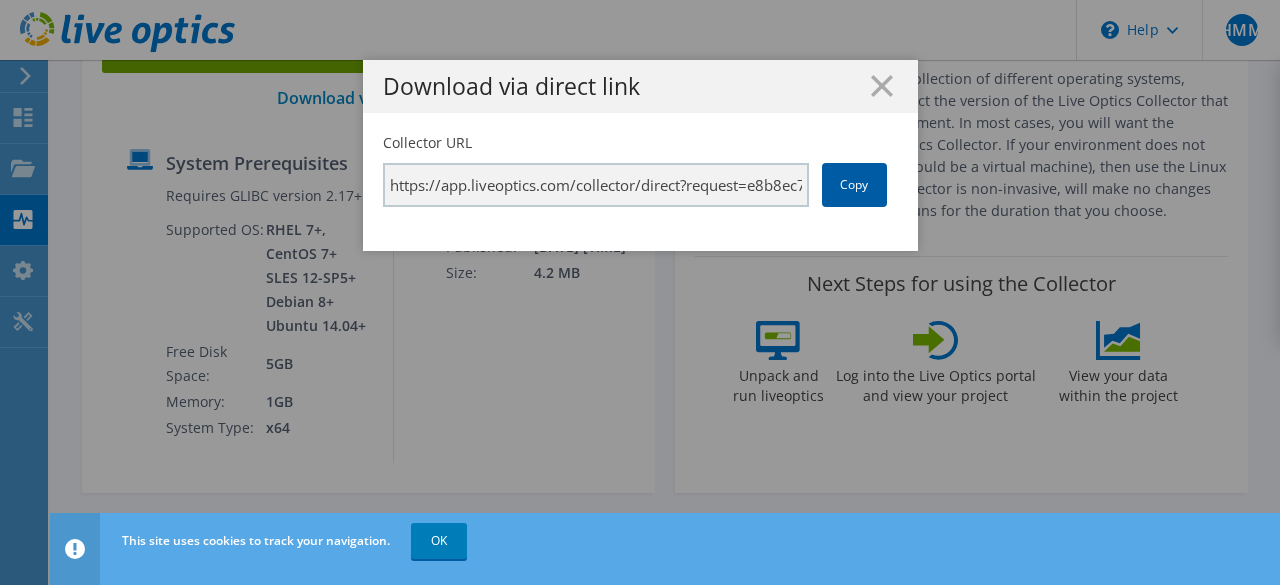 click on "Copy" at bounding box center [854, 185] 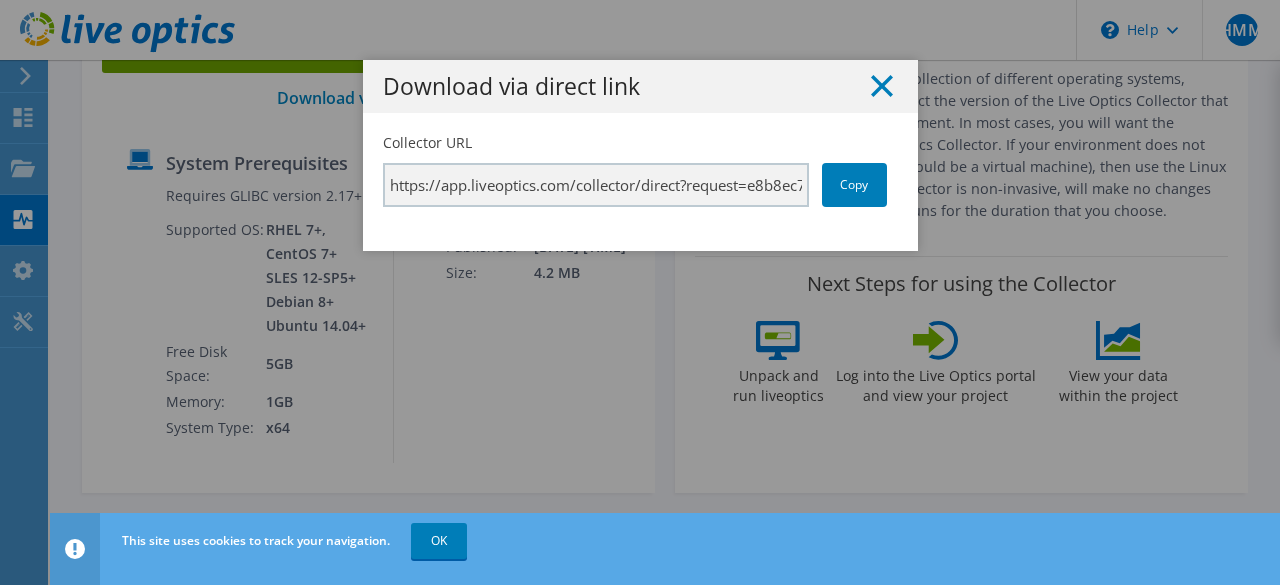 click 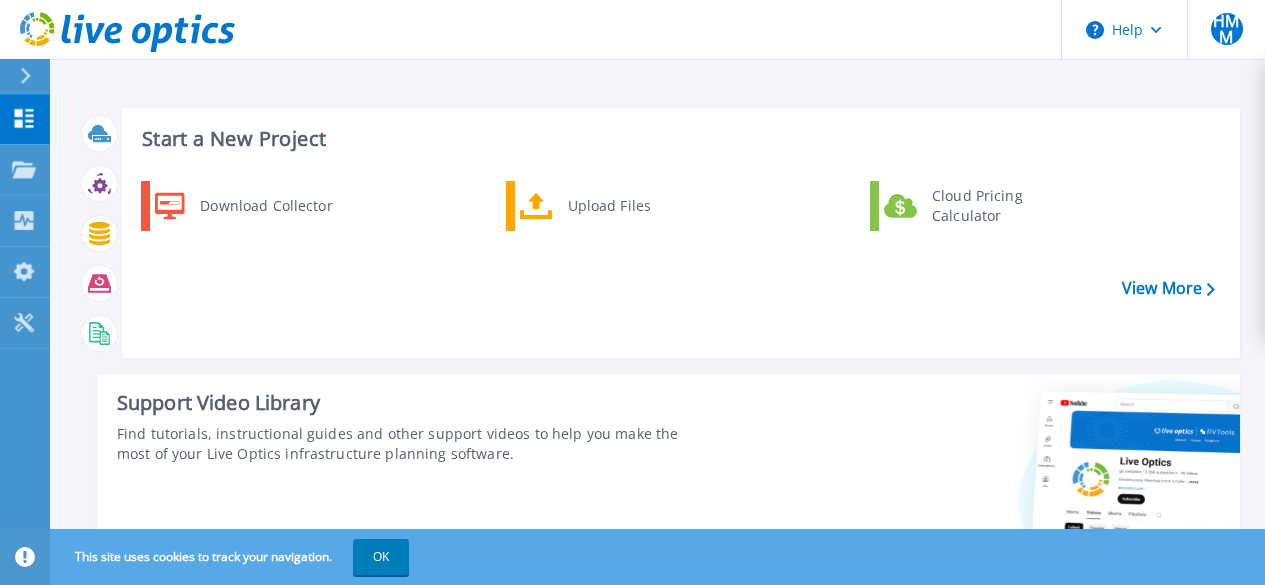 scroll, scrollTop: 0, scrollLeft: 0, axis: both 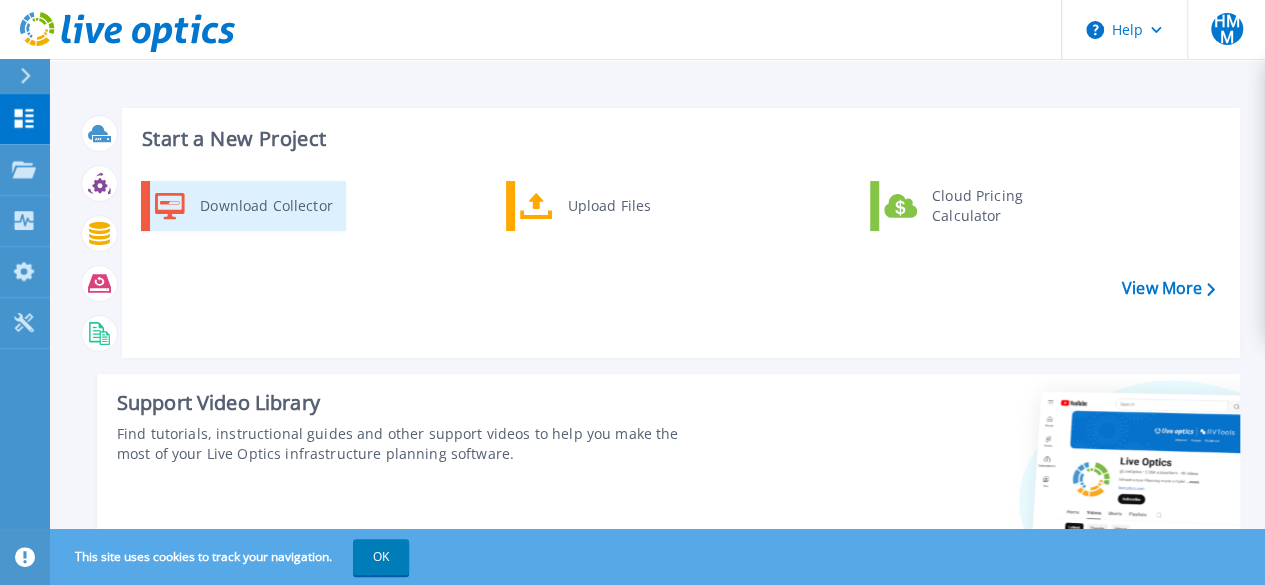 click on "Download Collector" at bounding box center (265, 206) 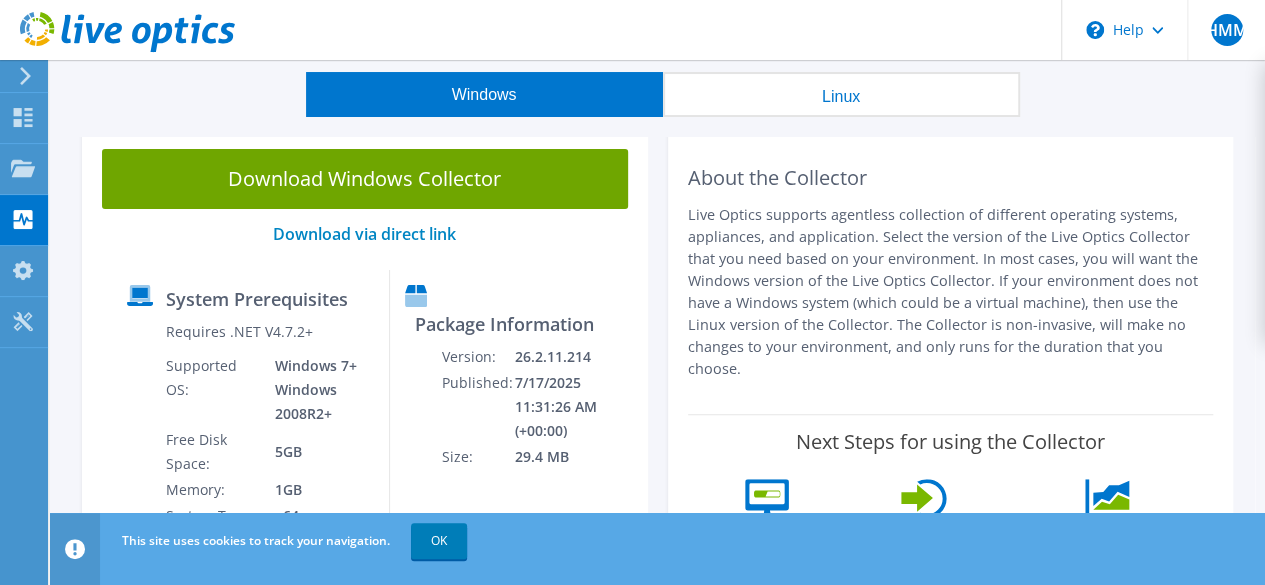 scroll, scrollTop: 100, scrollLeft: 0, axis: vertical 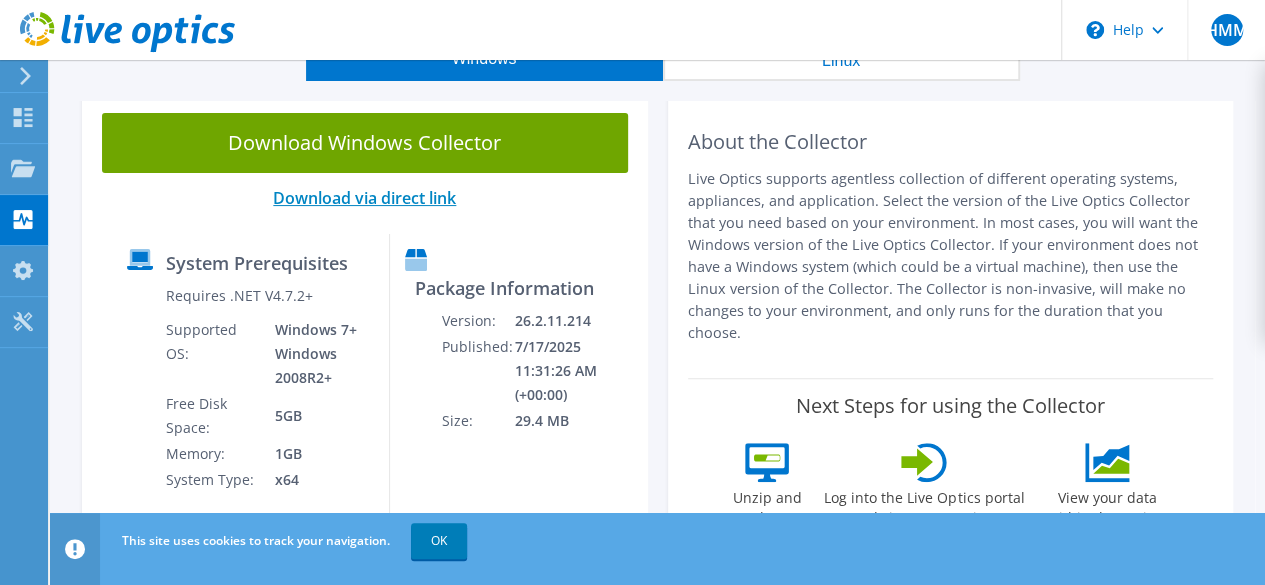 click on "Download via direct link" at bounding box center (364, 198) 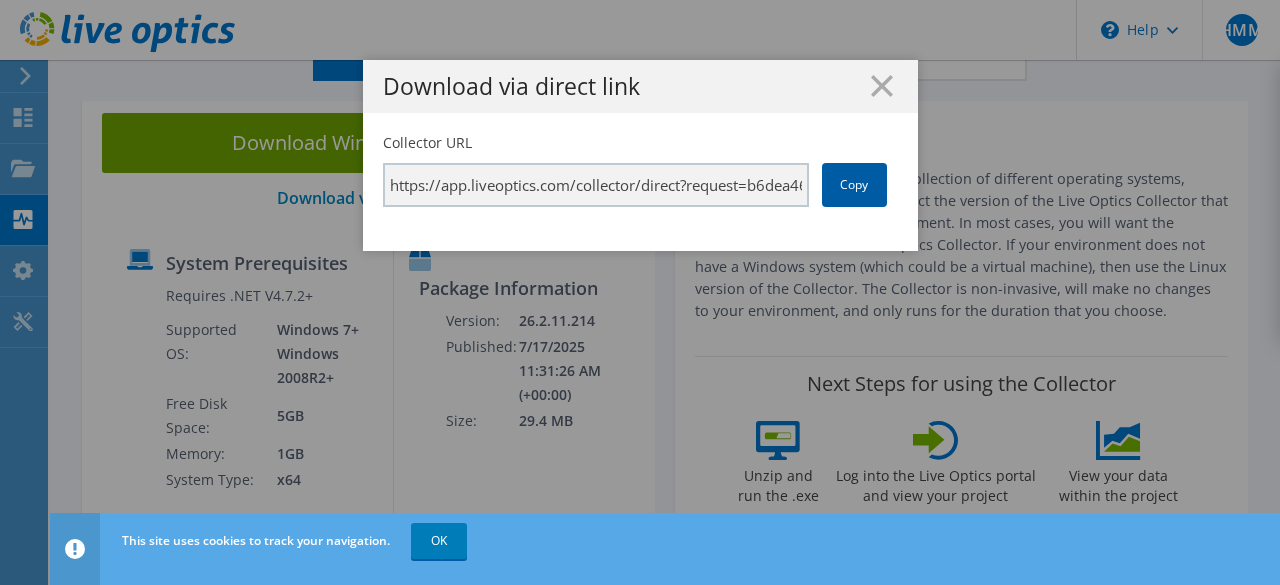 click on "Copy" at bounding box center [854, 185] 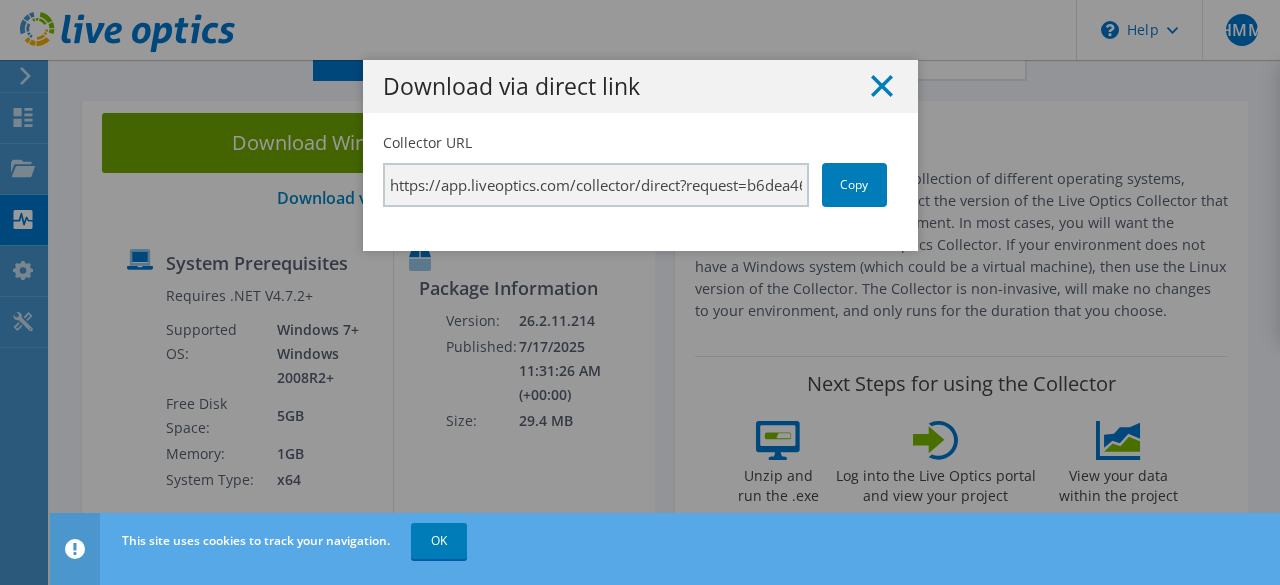 click 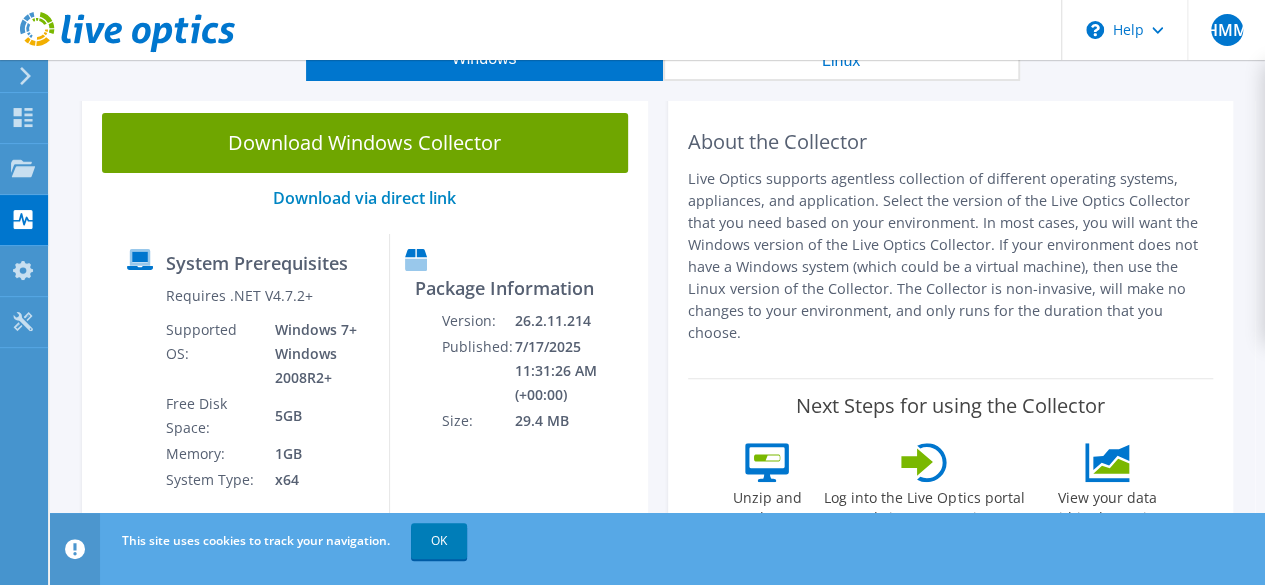 scroll, scrollTop: 0, scrollLeft: 0, axis: both 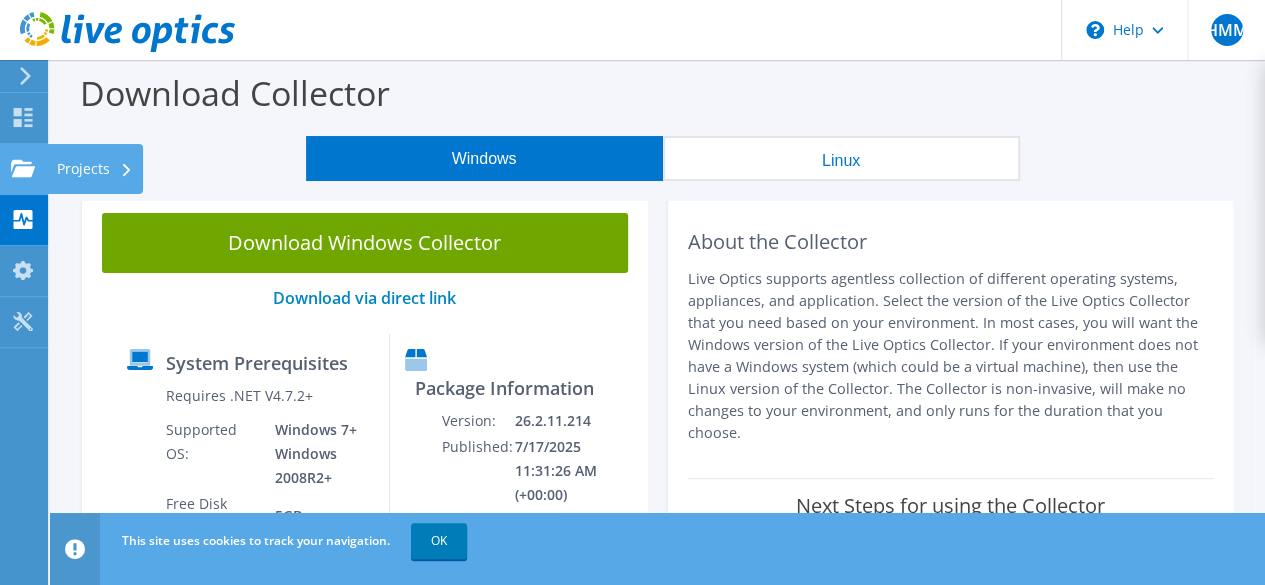 click 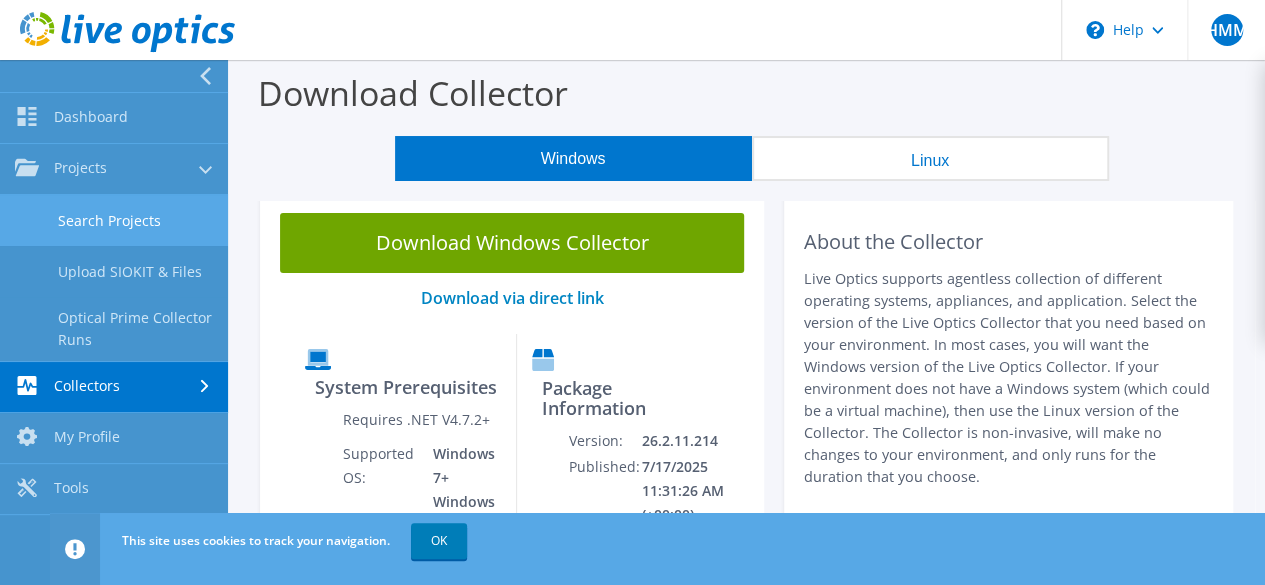 click on "Search Projects" at bounding box center (114, 220) 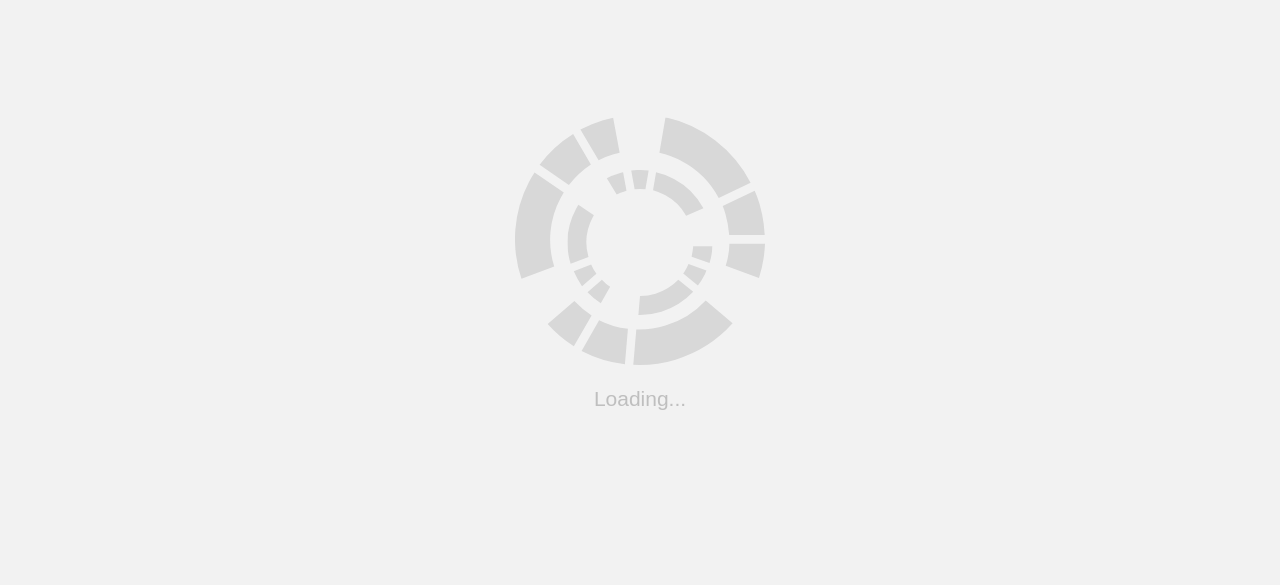 scroll, scrollTop: 0, scrollLeft: 0, axis: both 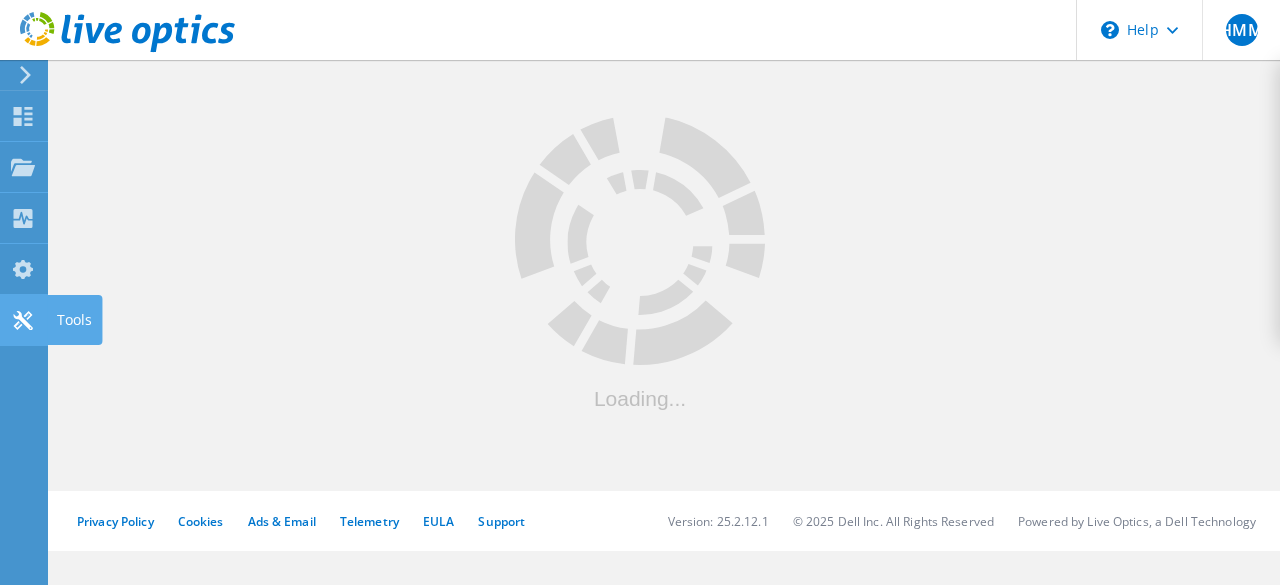 click 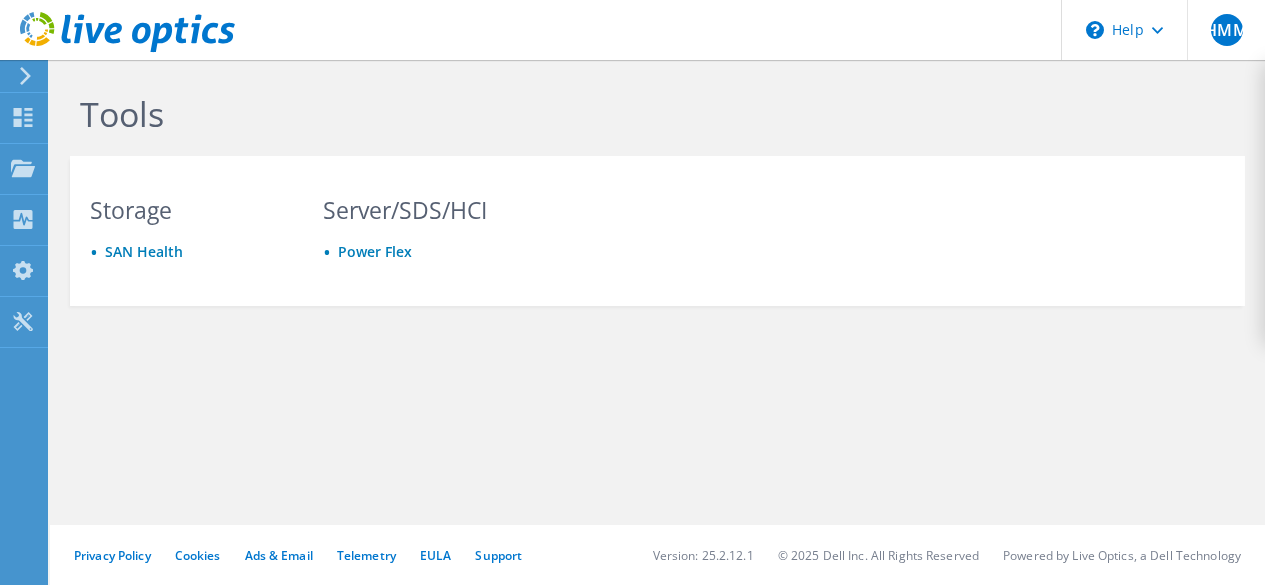 scroll, scrollTop: 0, scrollLeft: 0, axis: both 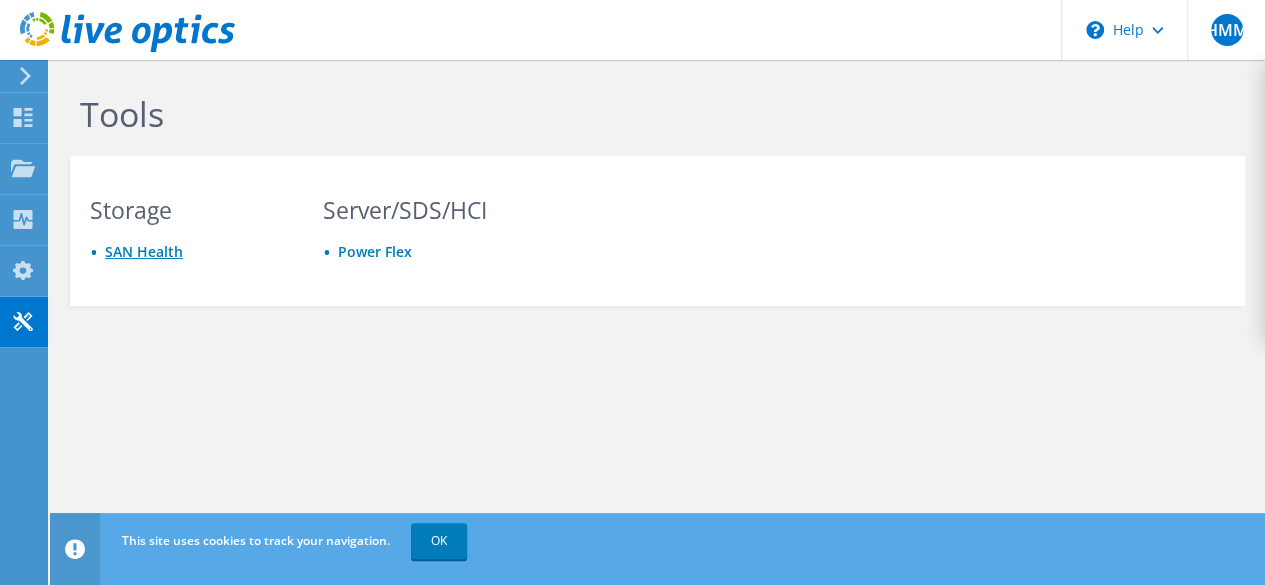 click on "SAN Health" at bounding box center (144, 251) 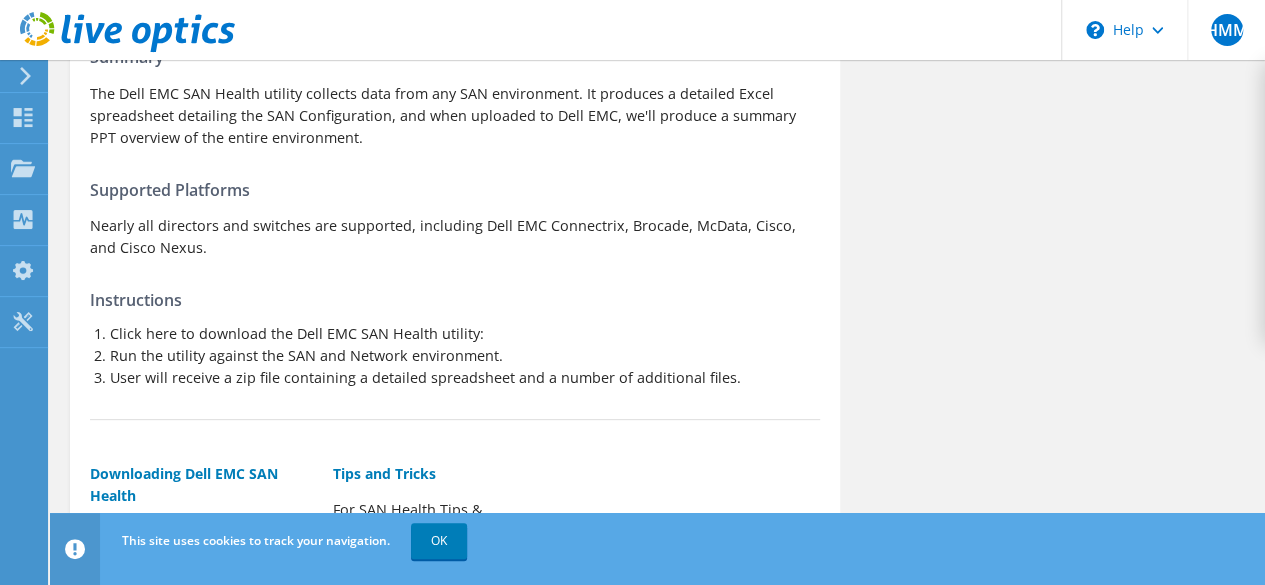 scroll, scrollTop: 100, scrollLeft: 0, axis: vertical 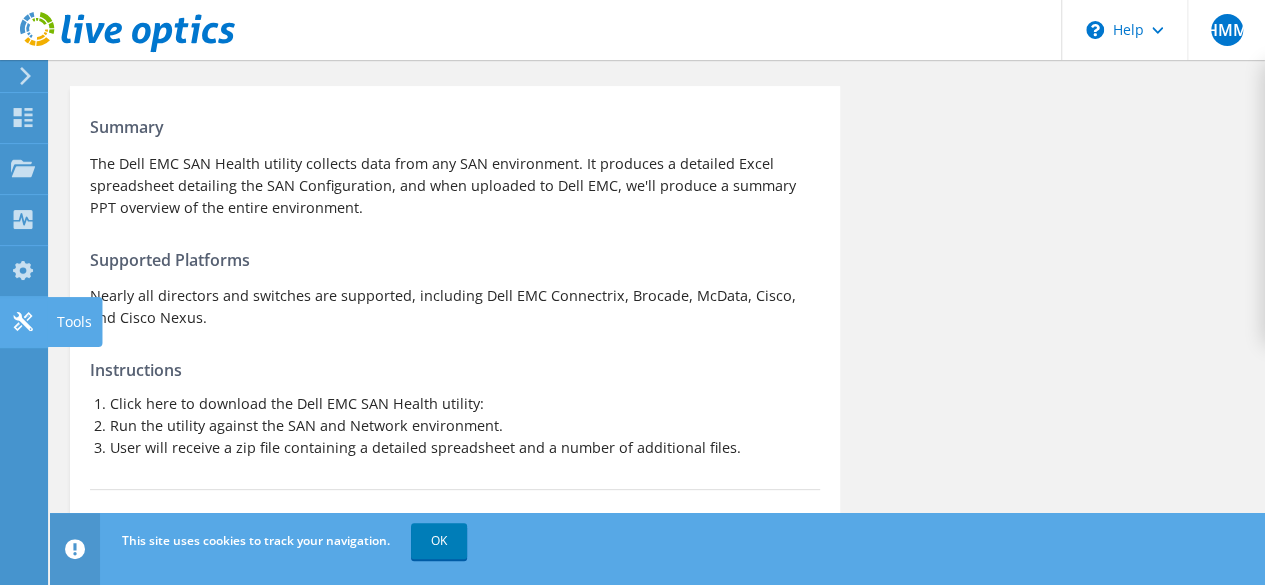 click 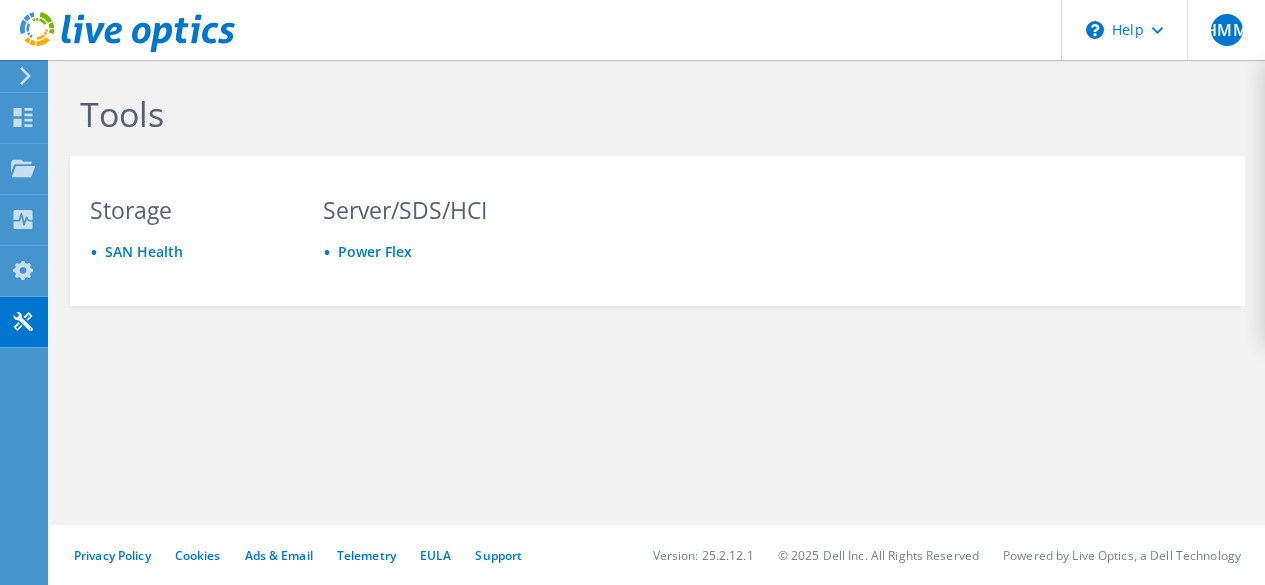 scroll, scrollTop: 0, scrollLeft: 0, axis: both 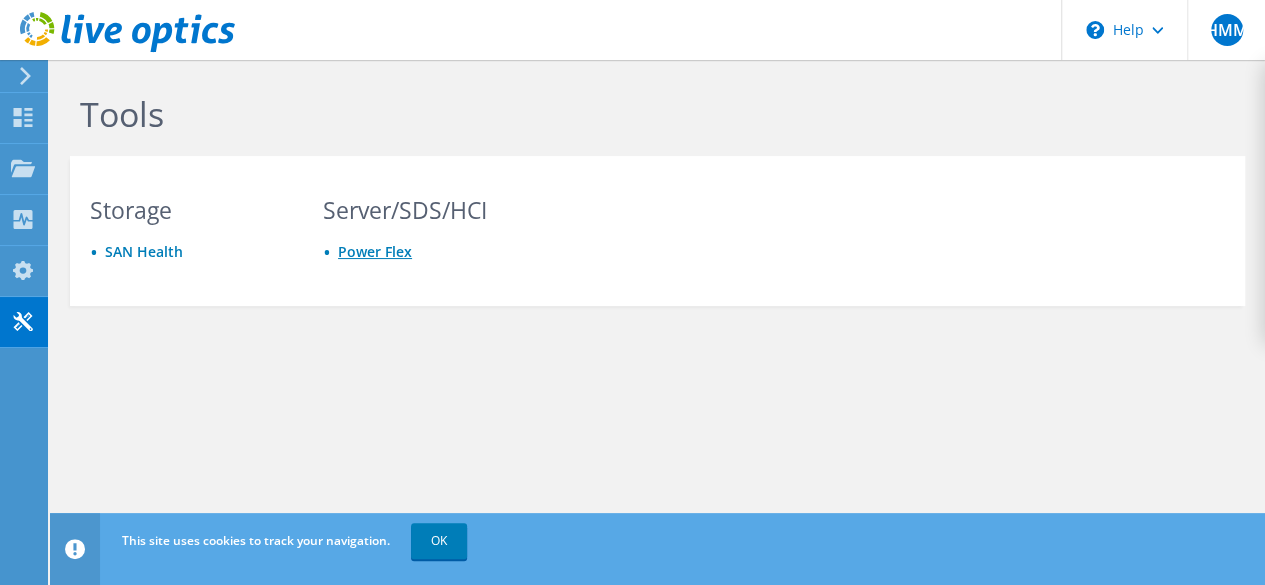 click on "Power Flex" at bounding box center (375, 251) 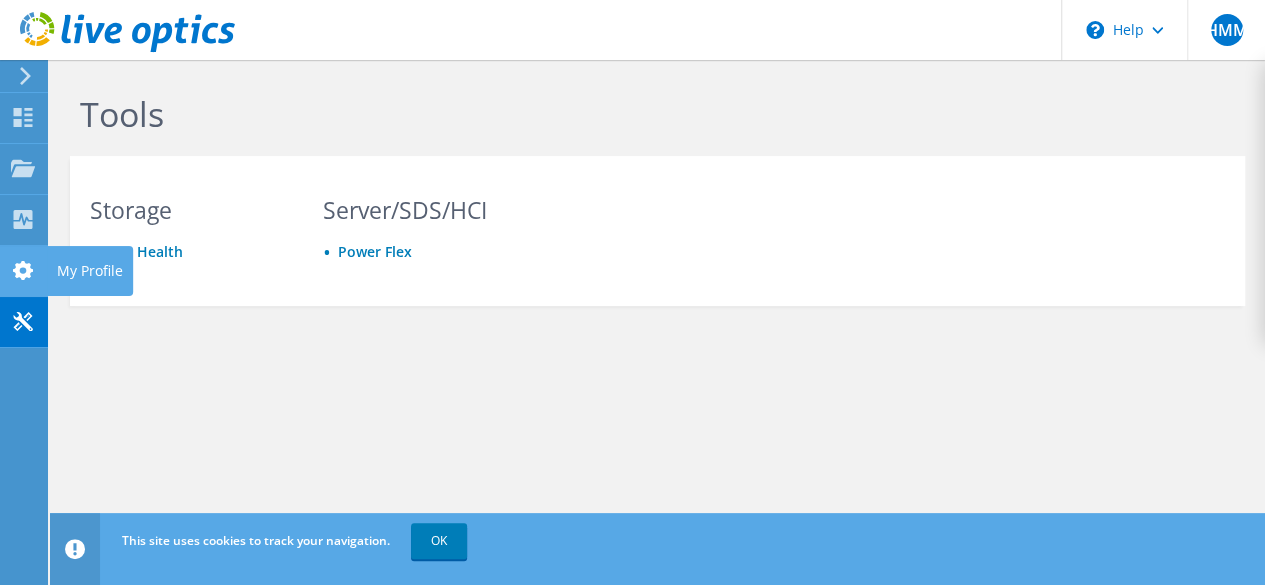 click 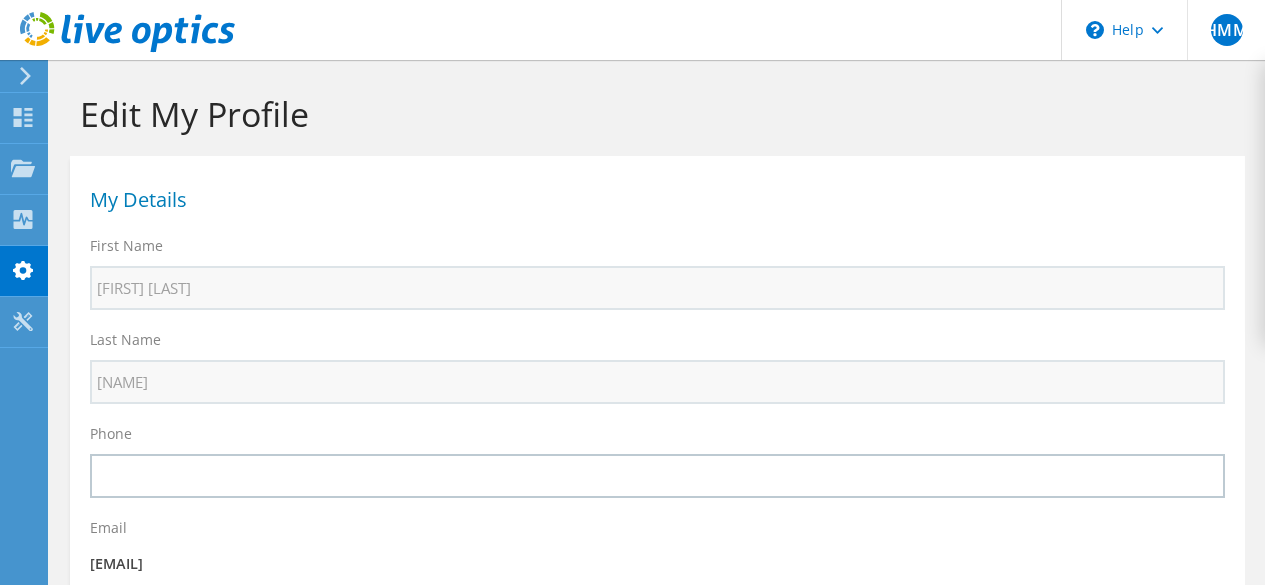 select on "141" 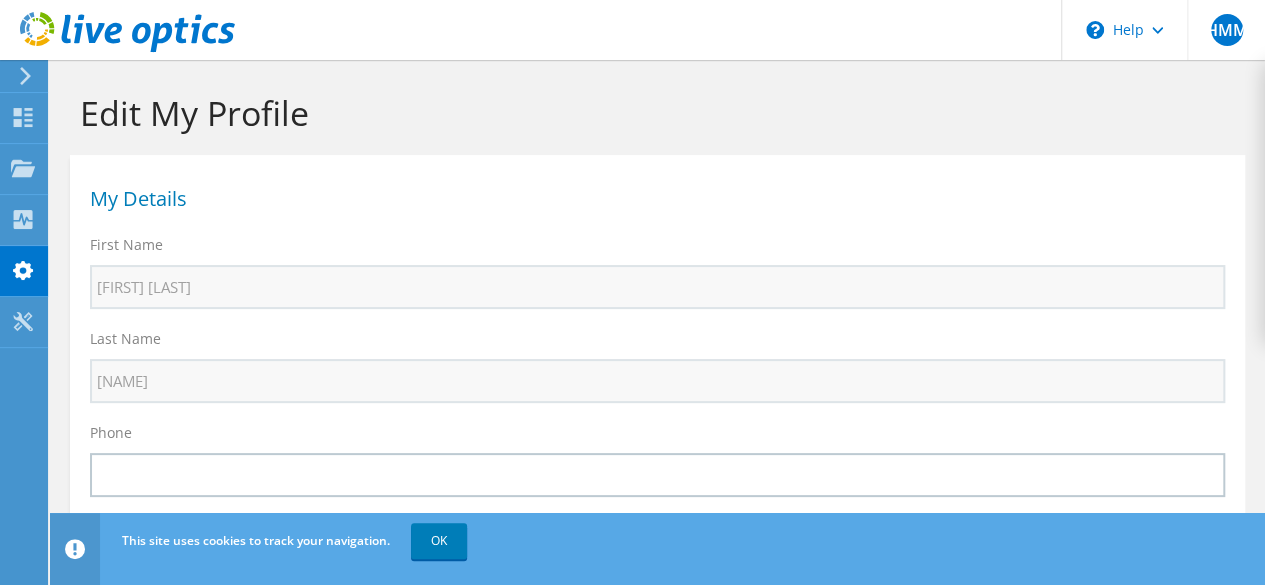 scroll, scrollTop: 0, scrollLeft: 0, axis: both 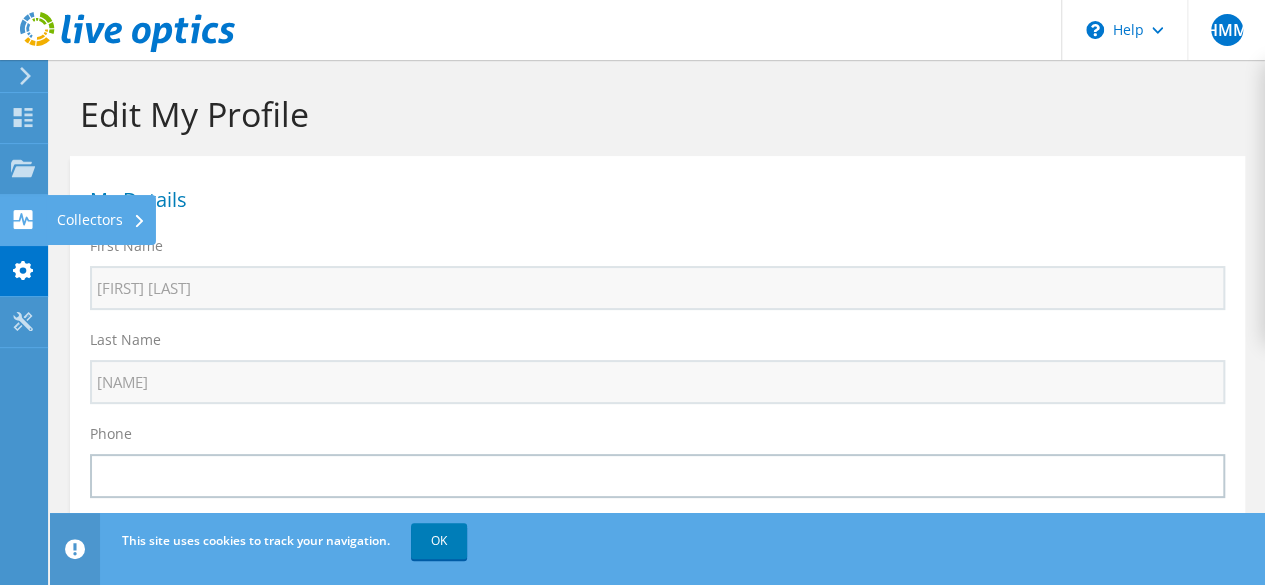 click 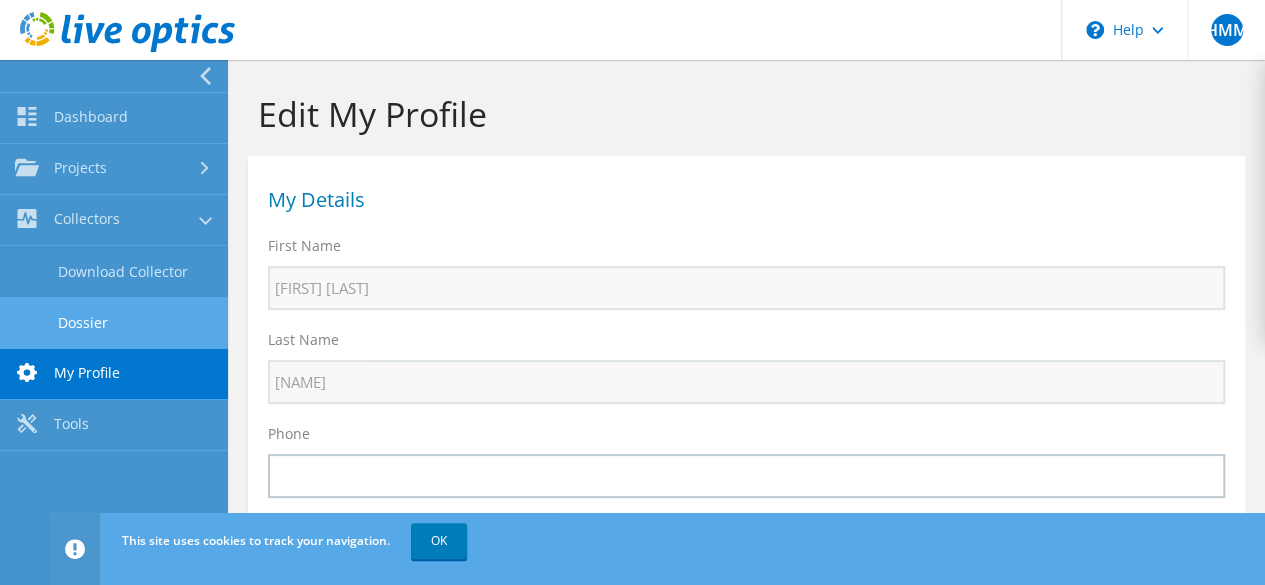 click on "Dossier" at bounding box center [114, 322] 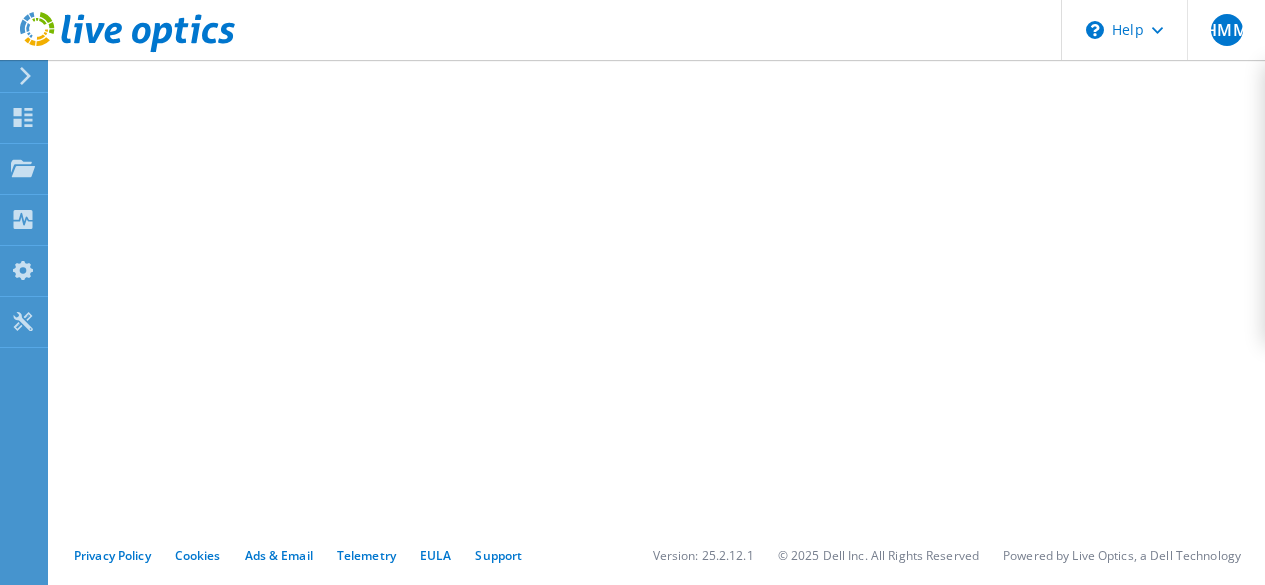 scroll, scrollTop: 0, scrollLeft: 0, axis: both 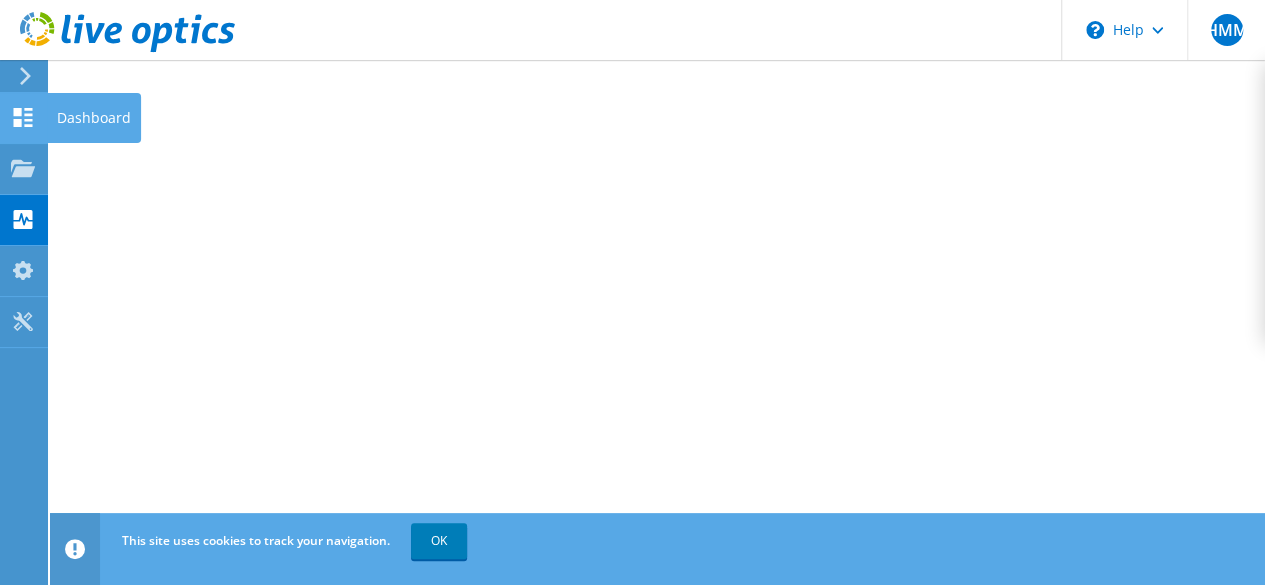 click on "Dashboard" at bounding box center [94, 118] 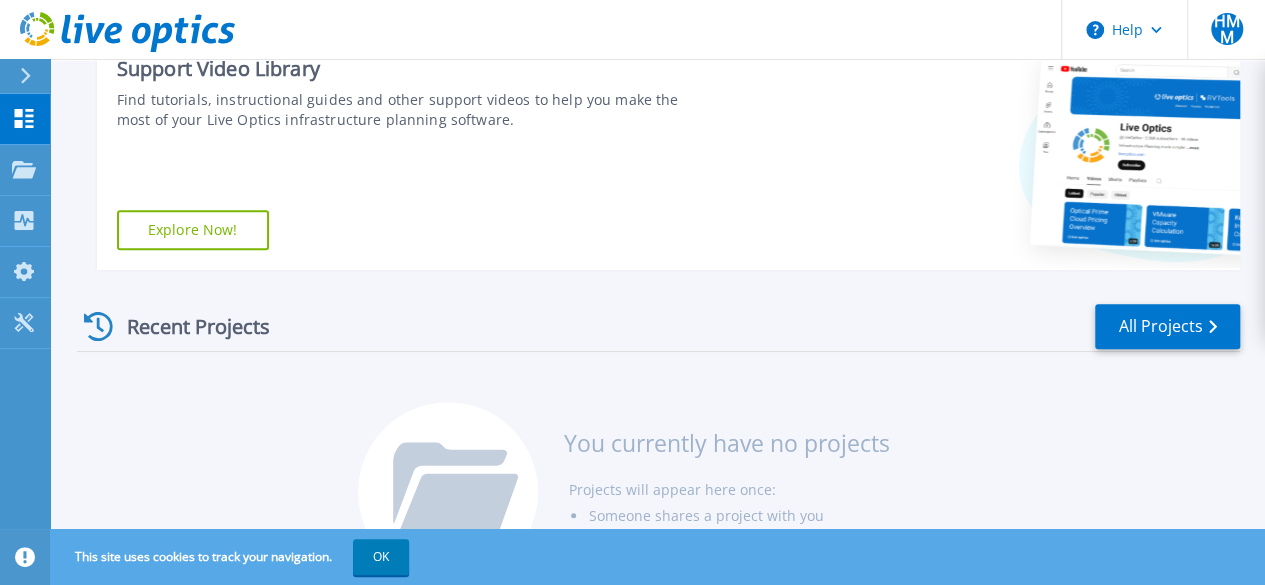 scroll, scrollTop: 410, scrollLeft: 0, axis: vertical 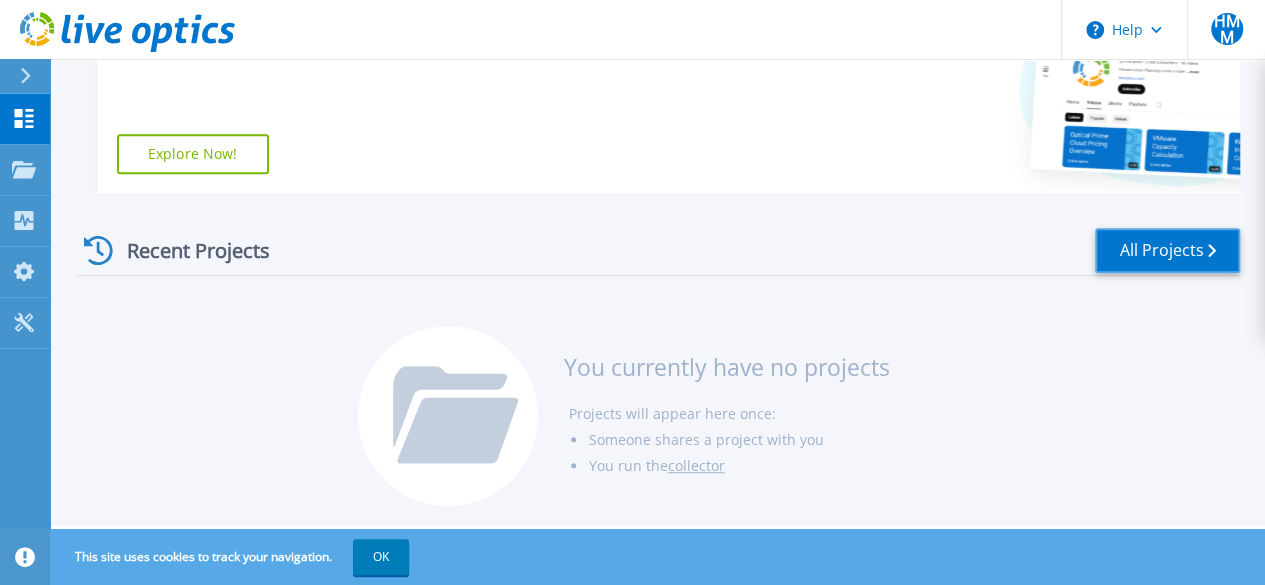 click on "All Projects" at bounding box center (1167, 250) 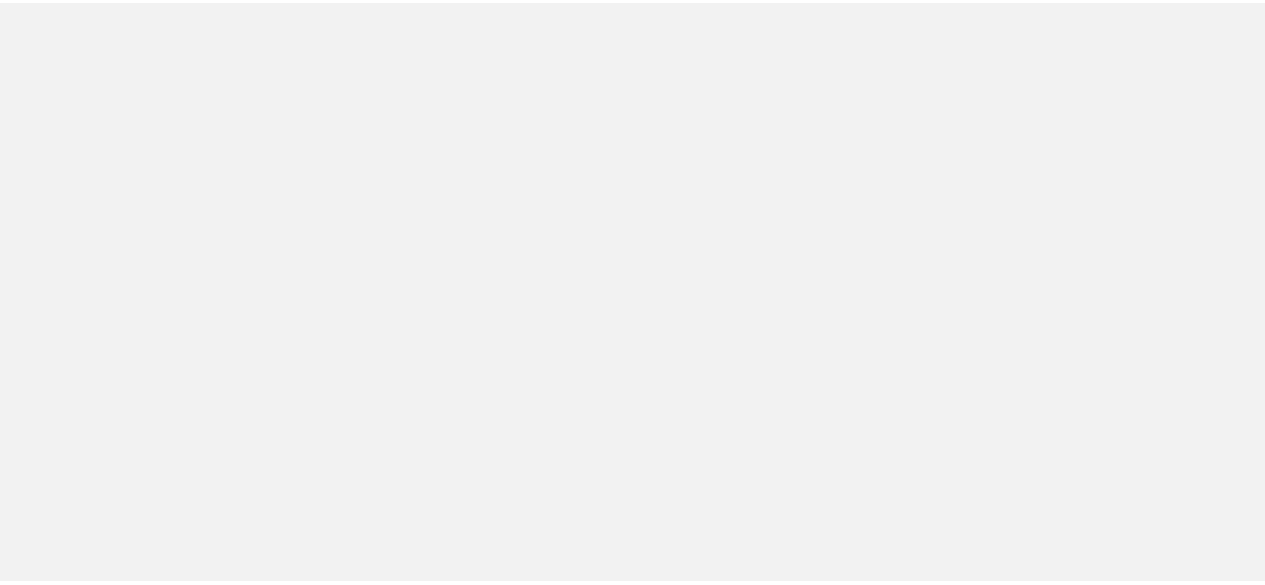 scroll, scrollTop: 0, scrollLeft: 0, axis: both 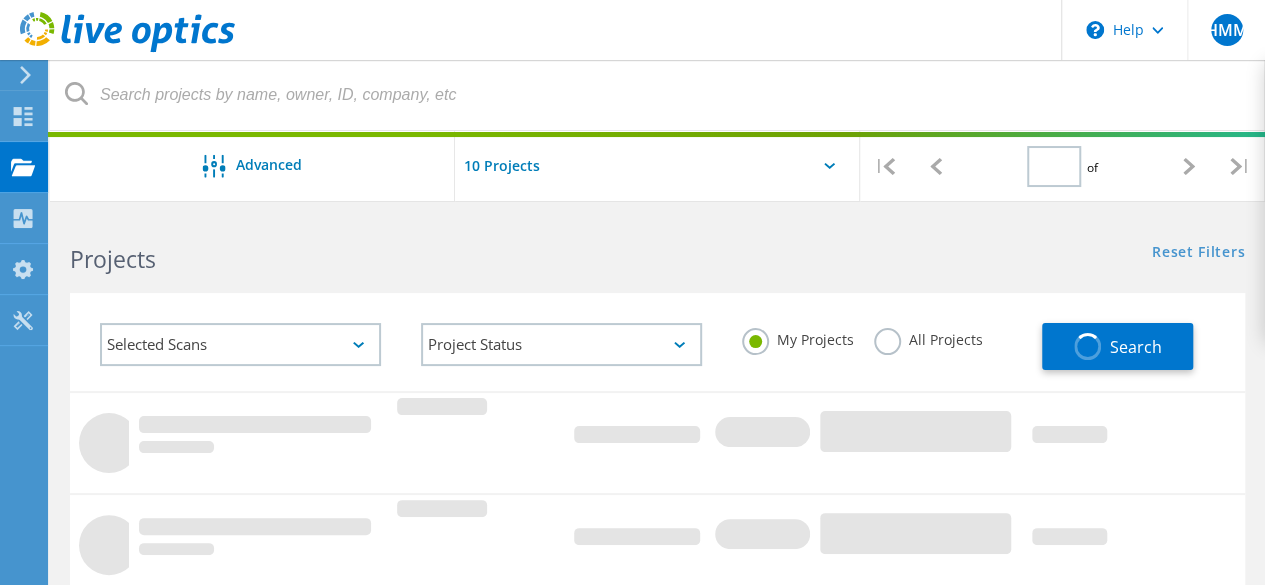 type on "1" 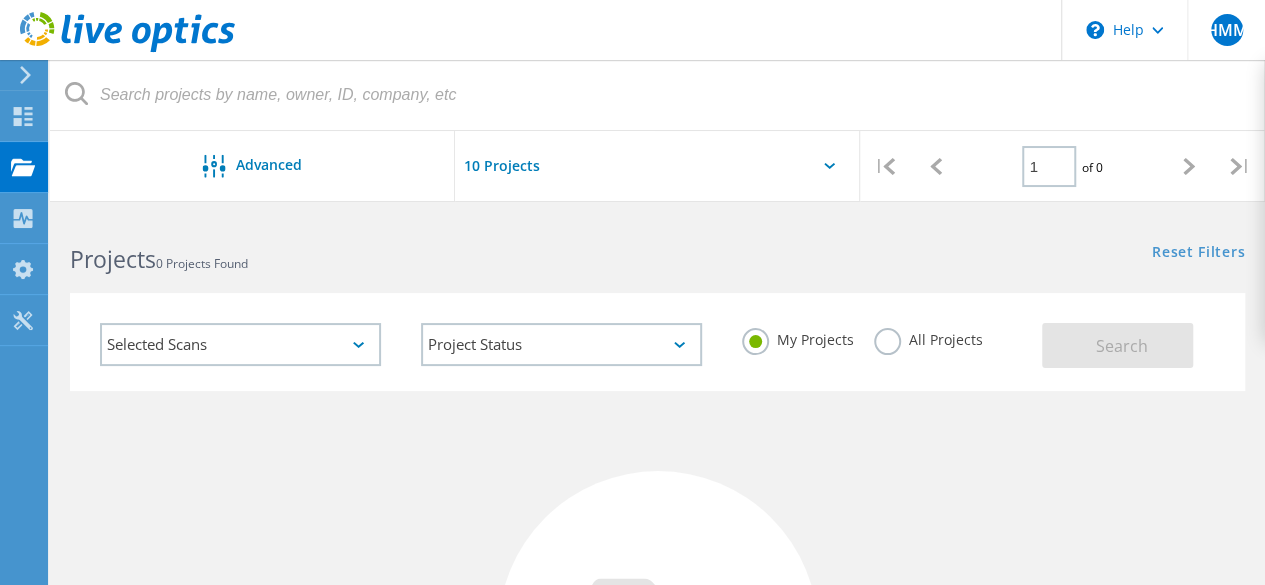 click on "Selected Scans" 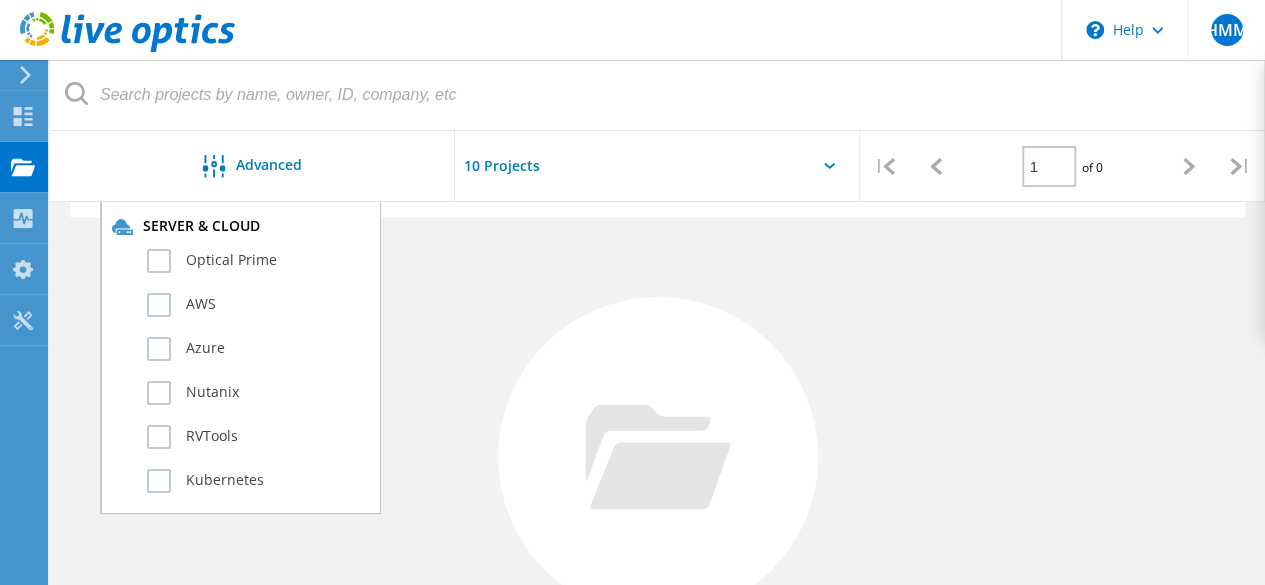scroll, scrollTop: 200, scrollLeft: 0, axis: vertical 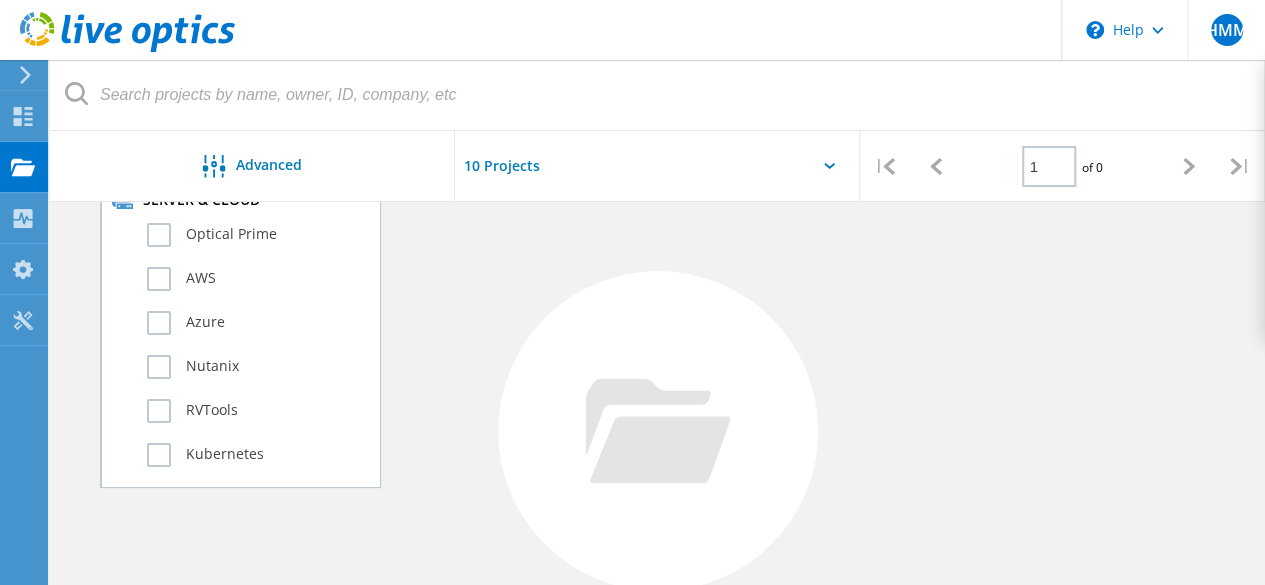 click 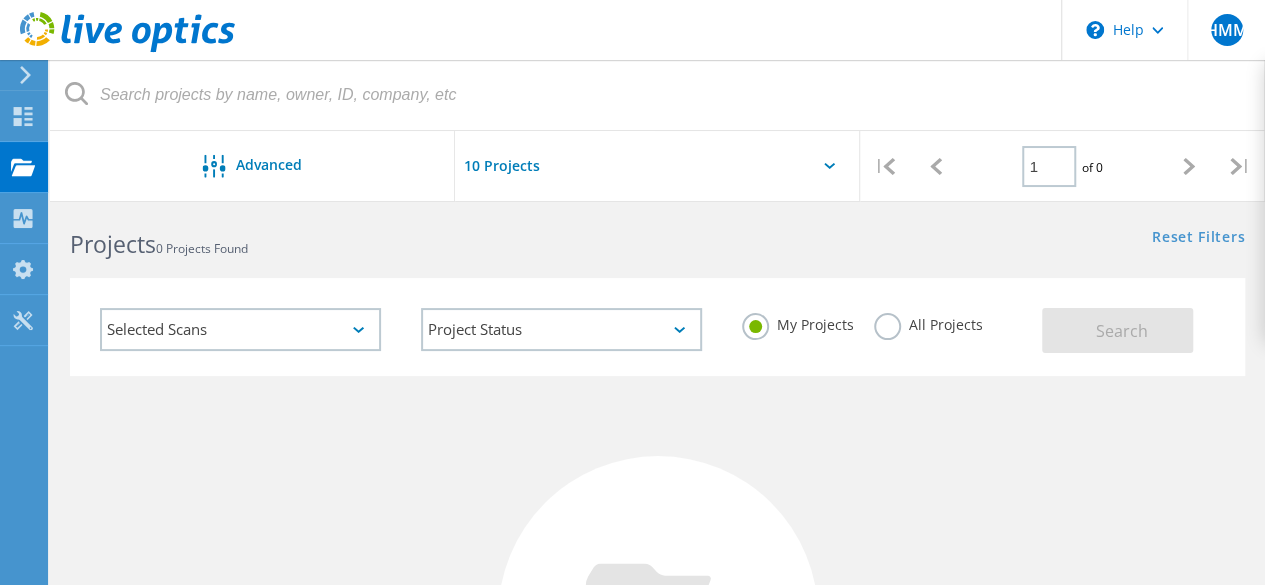 scroll, scrollTop: 0, scrollLeft: 0, axis: both 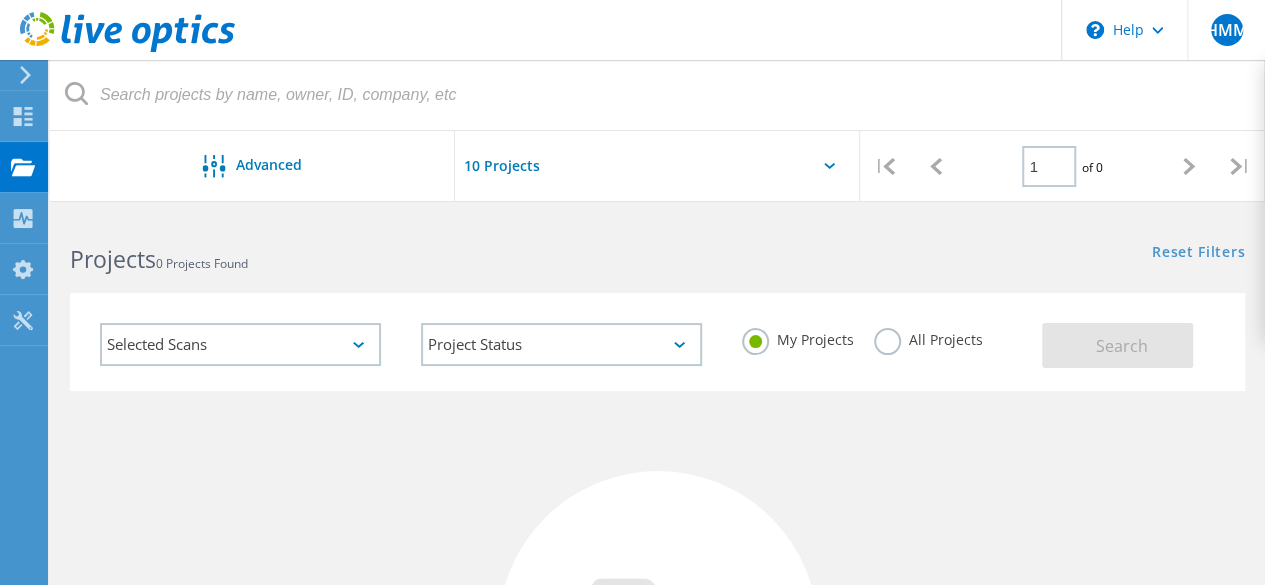 click 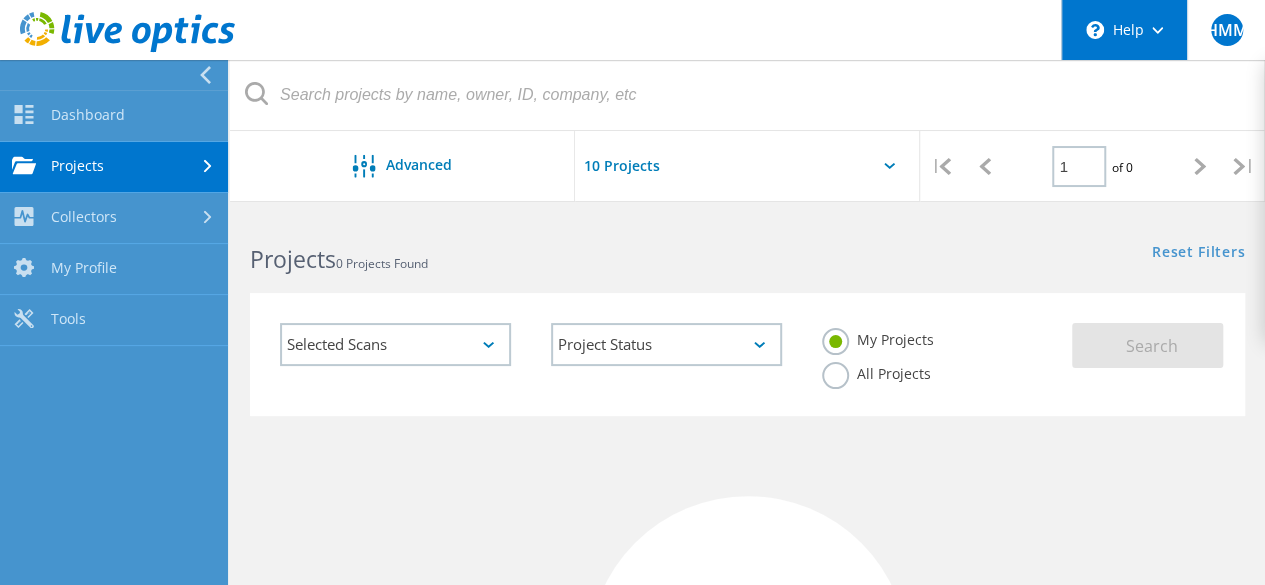 click on "\n   Help" at bounding box center (1124, 30) 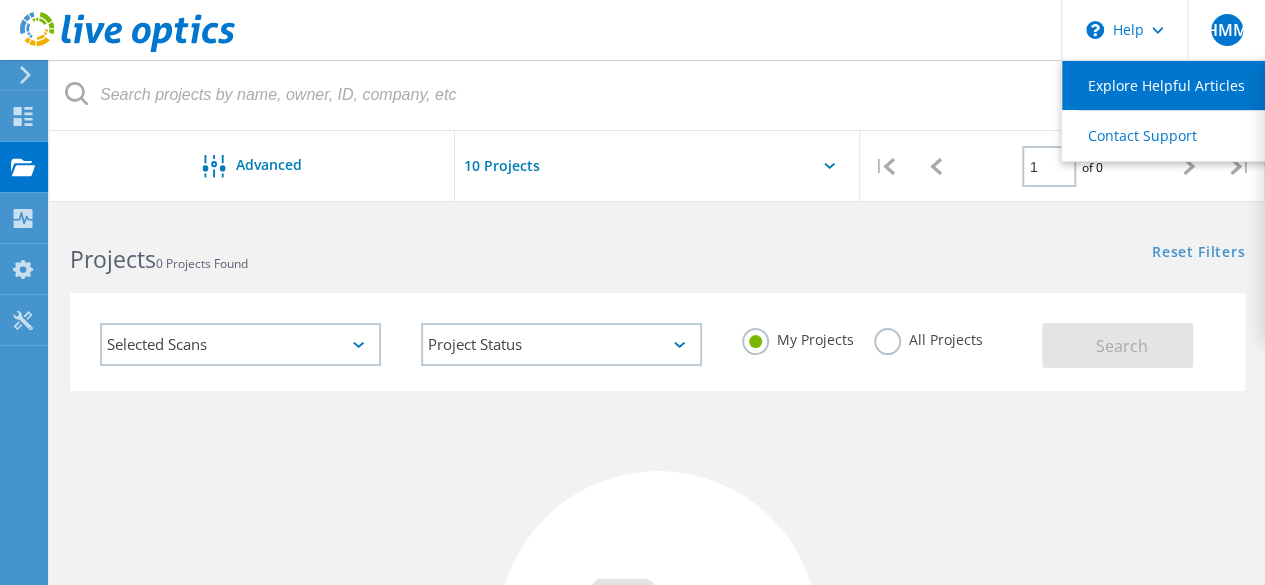 click on "Explore Helpful Articles" at bounding box center (1173, 85) 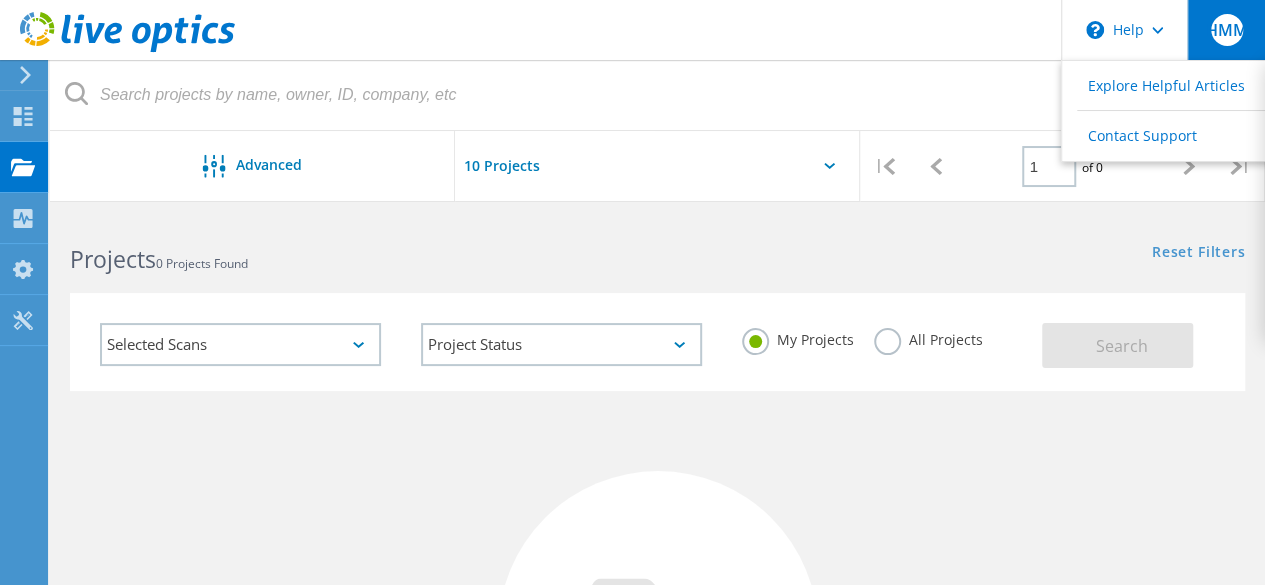 click on "HMM" at bounding box center (1227, 30) 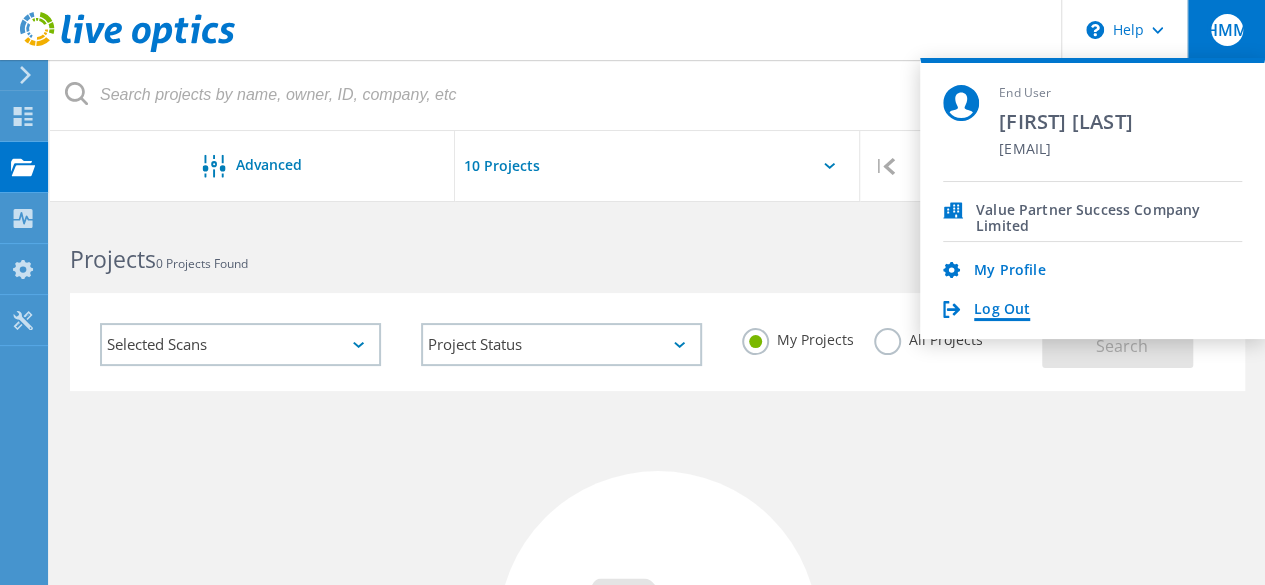 click on "Log Out" 